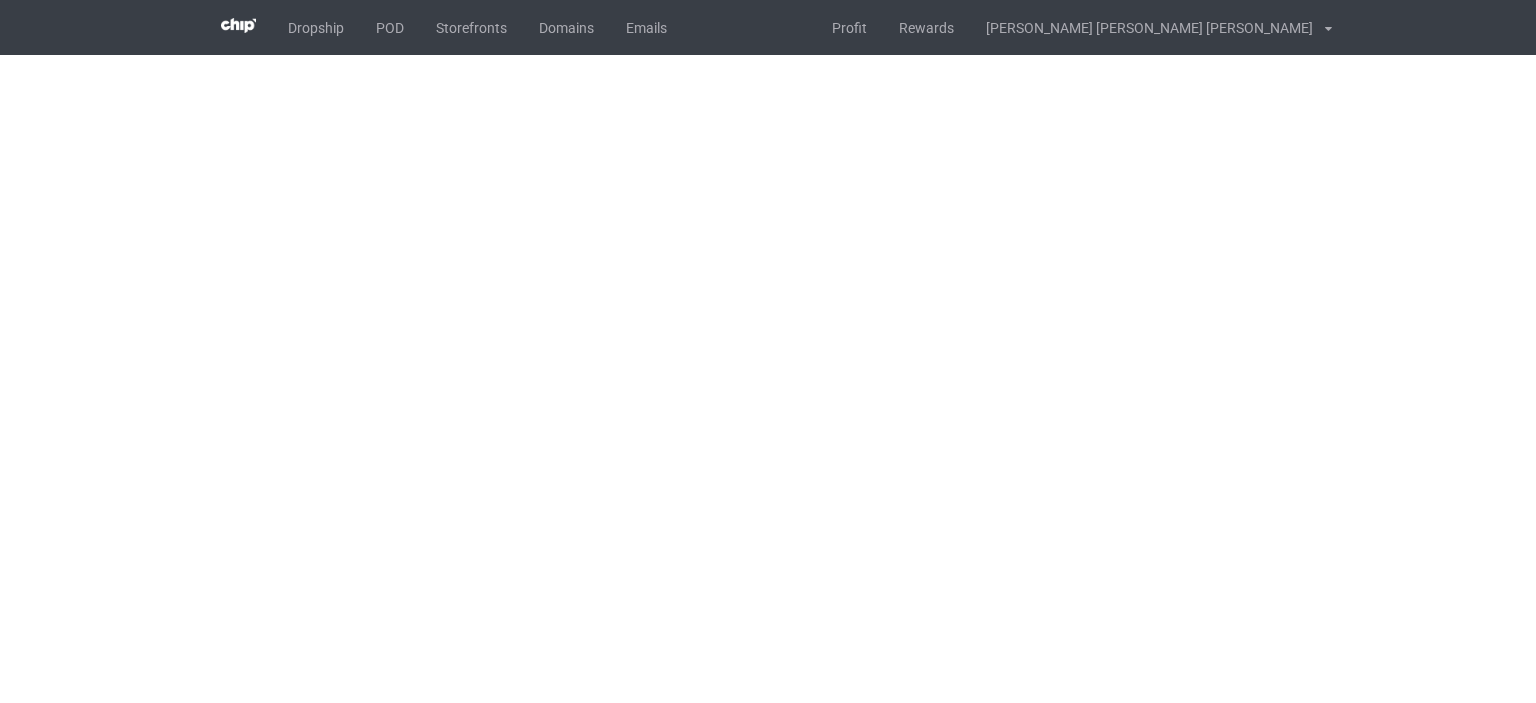 scroll, scrollTop: 0, scrollLeft: 0, axis: both 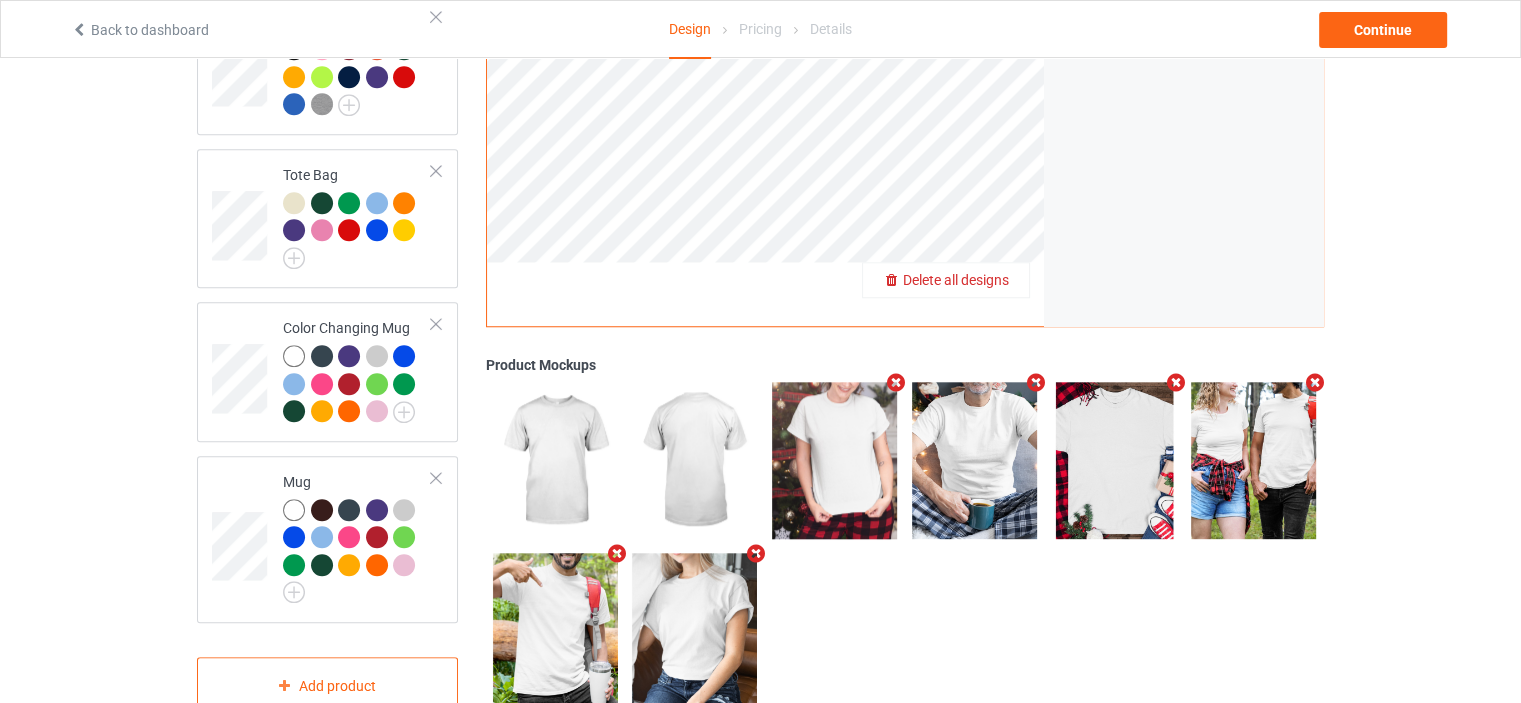 click on "Delete all designs" at bounding box center (956, 280) 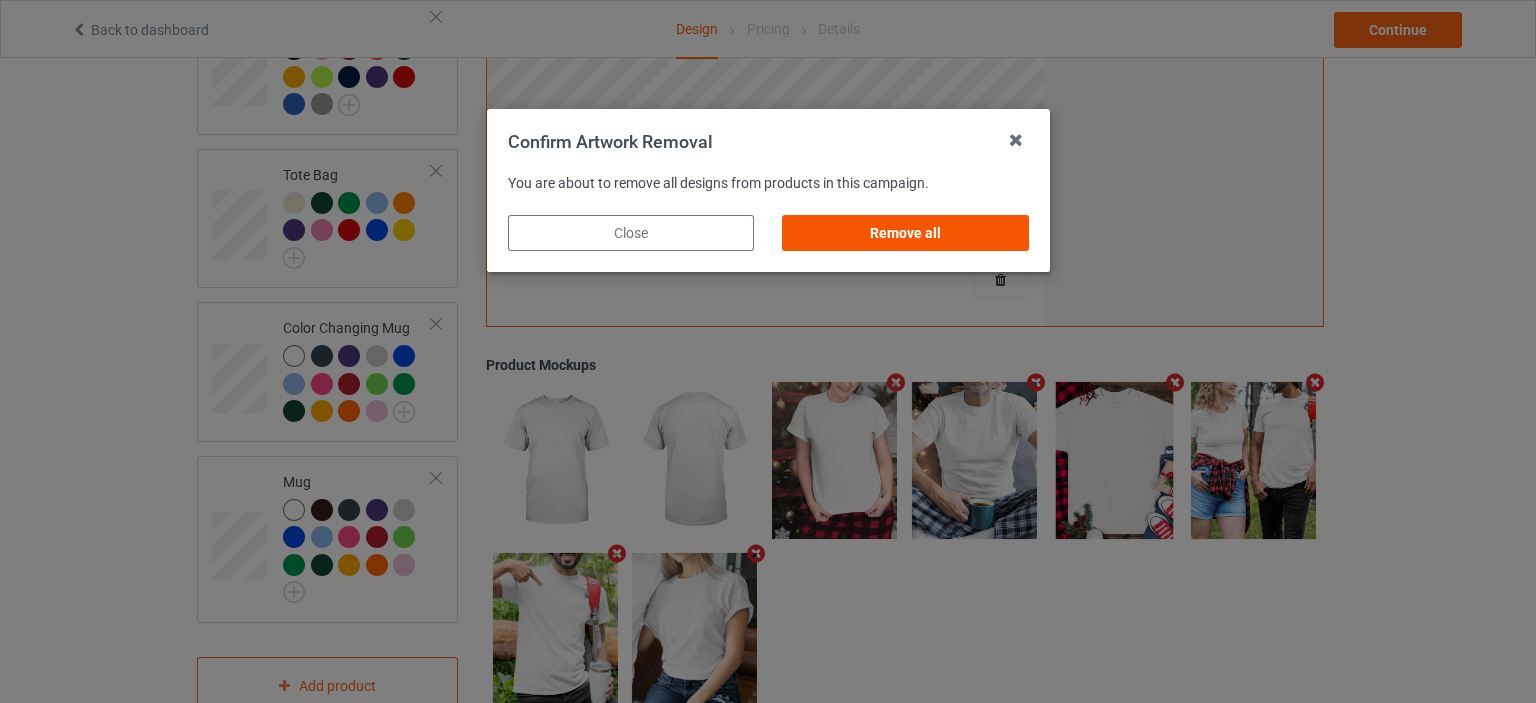 click on "Remove all" at bounding box center (905, 233) 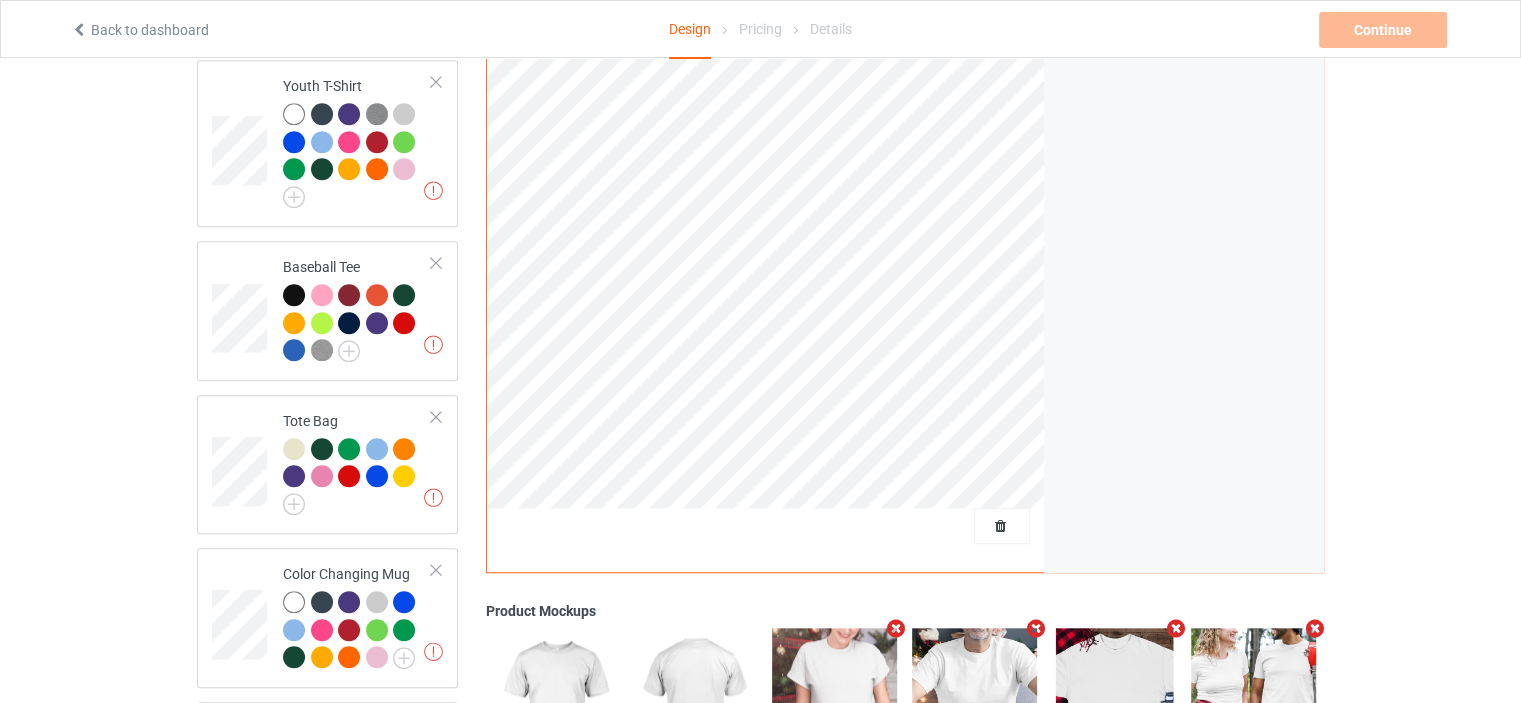 scroll, scrollTop: 1238, scrollLeft: 0, axis: vertical 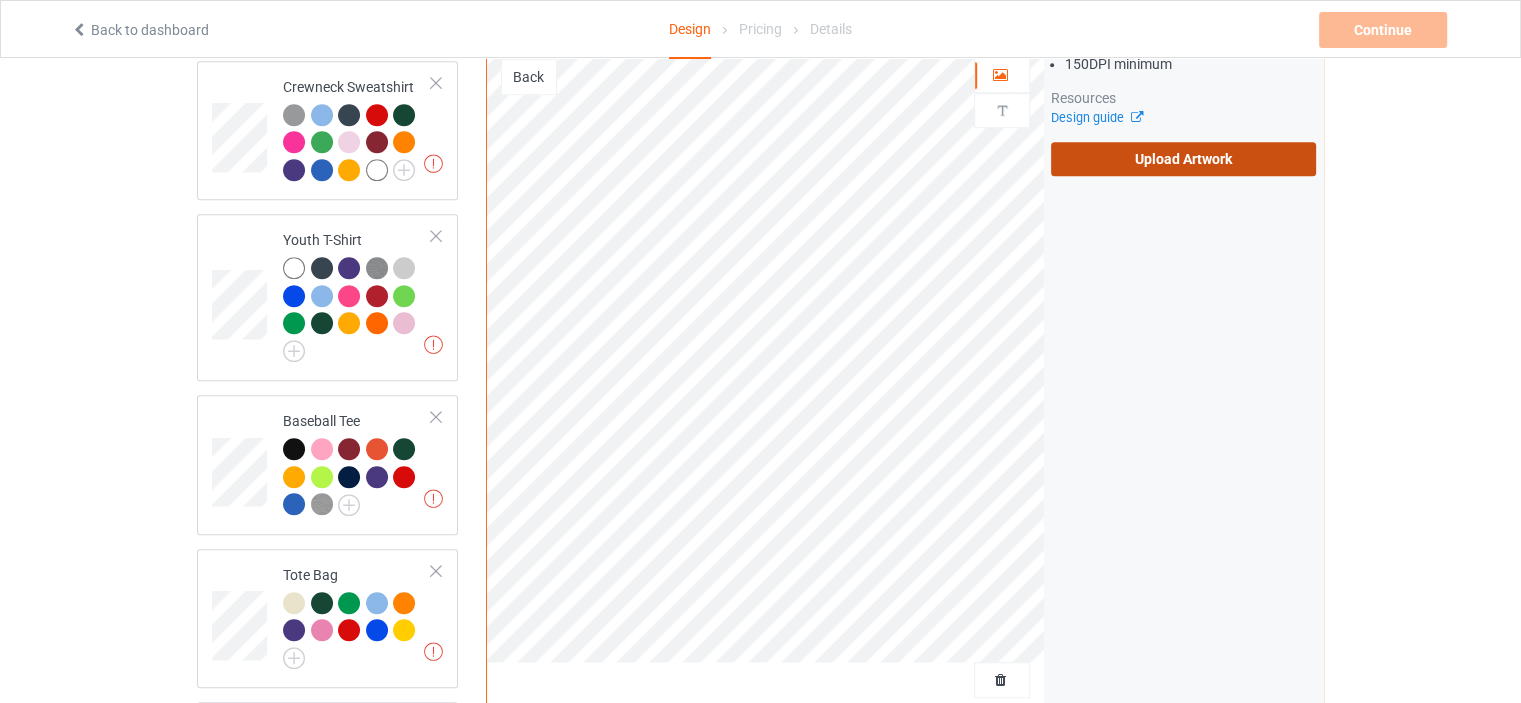 click on "Upload Artwork" at bounding box center [1183, 159] 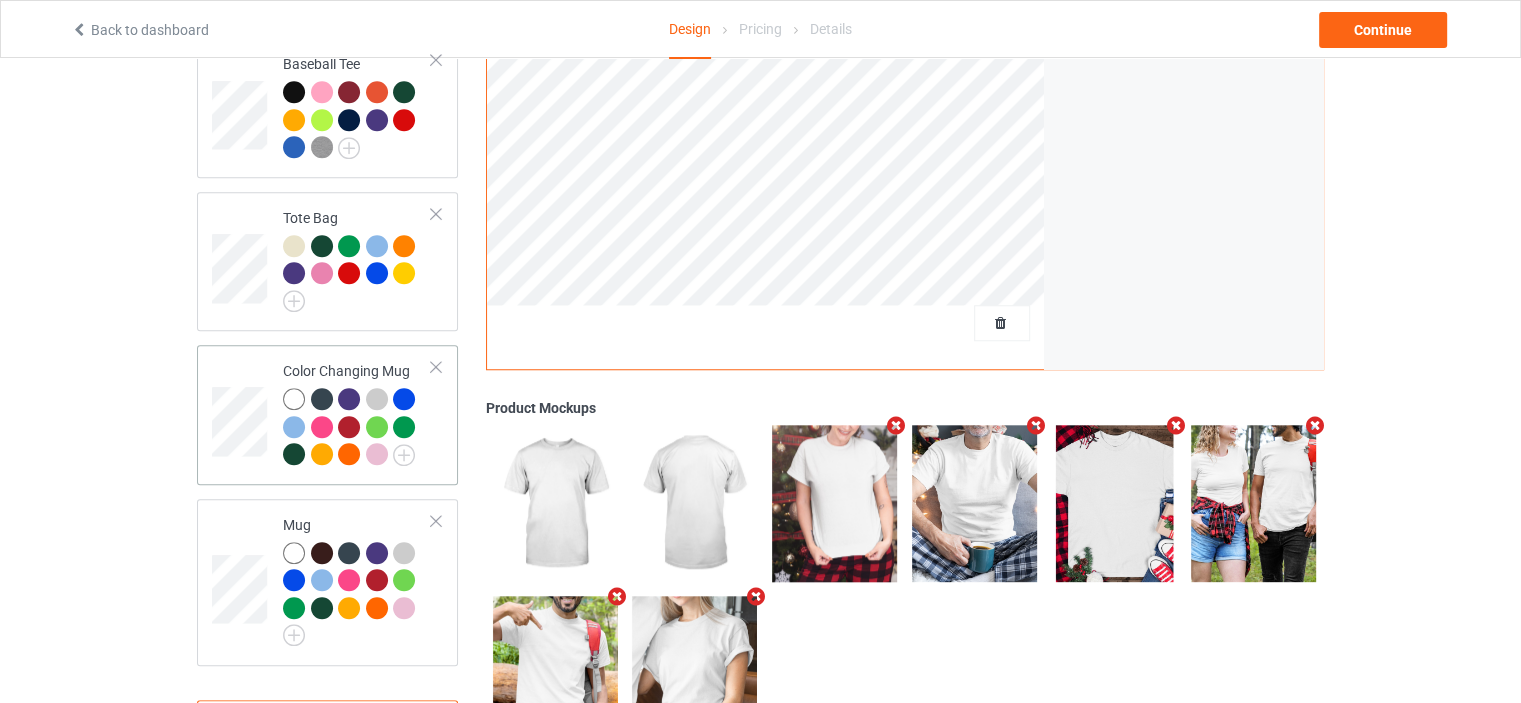 scroll, scrollTop: 1665, scrollLeft: 0, axis: vertical 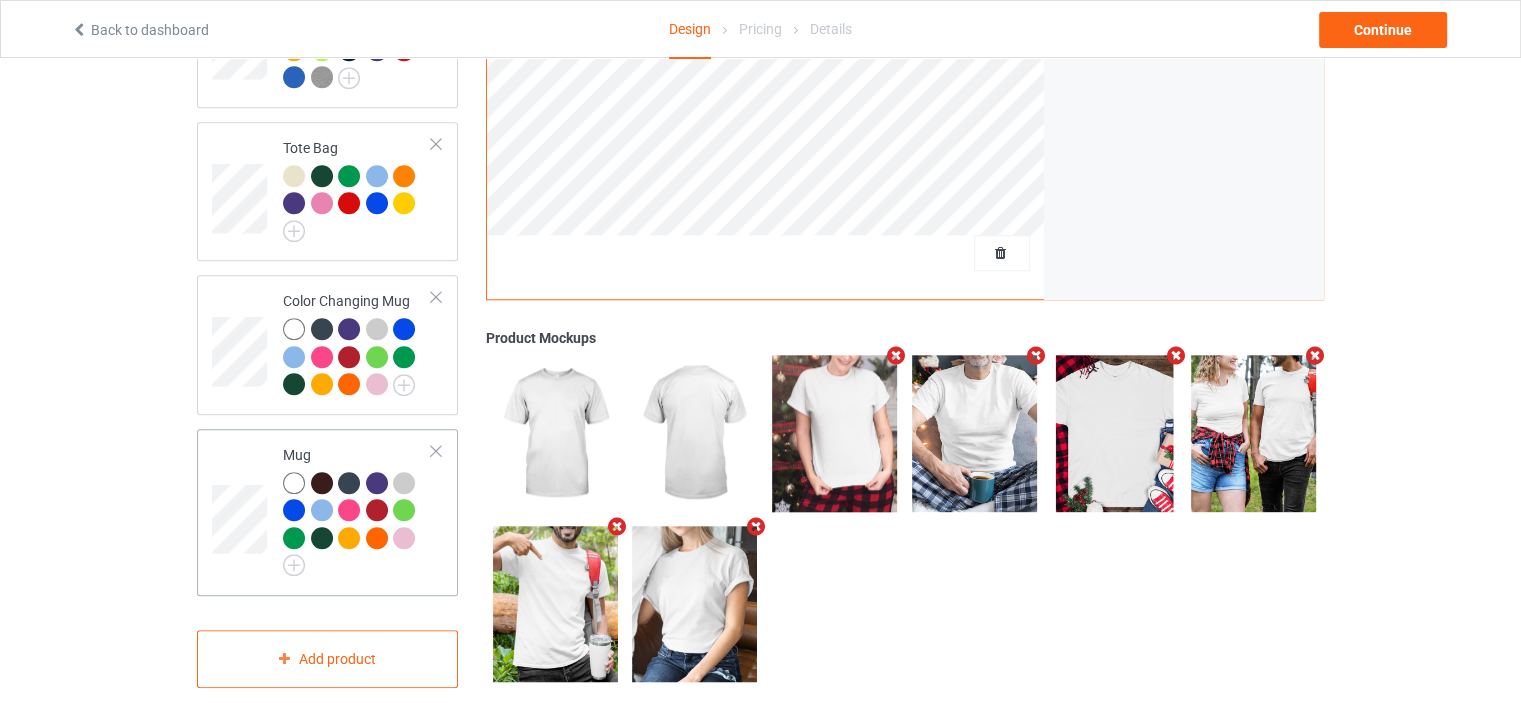 click at bounding box center [294, 483] 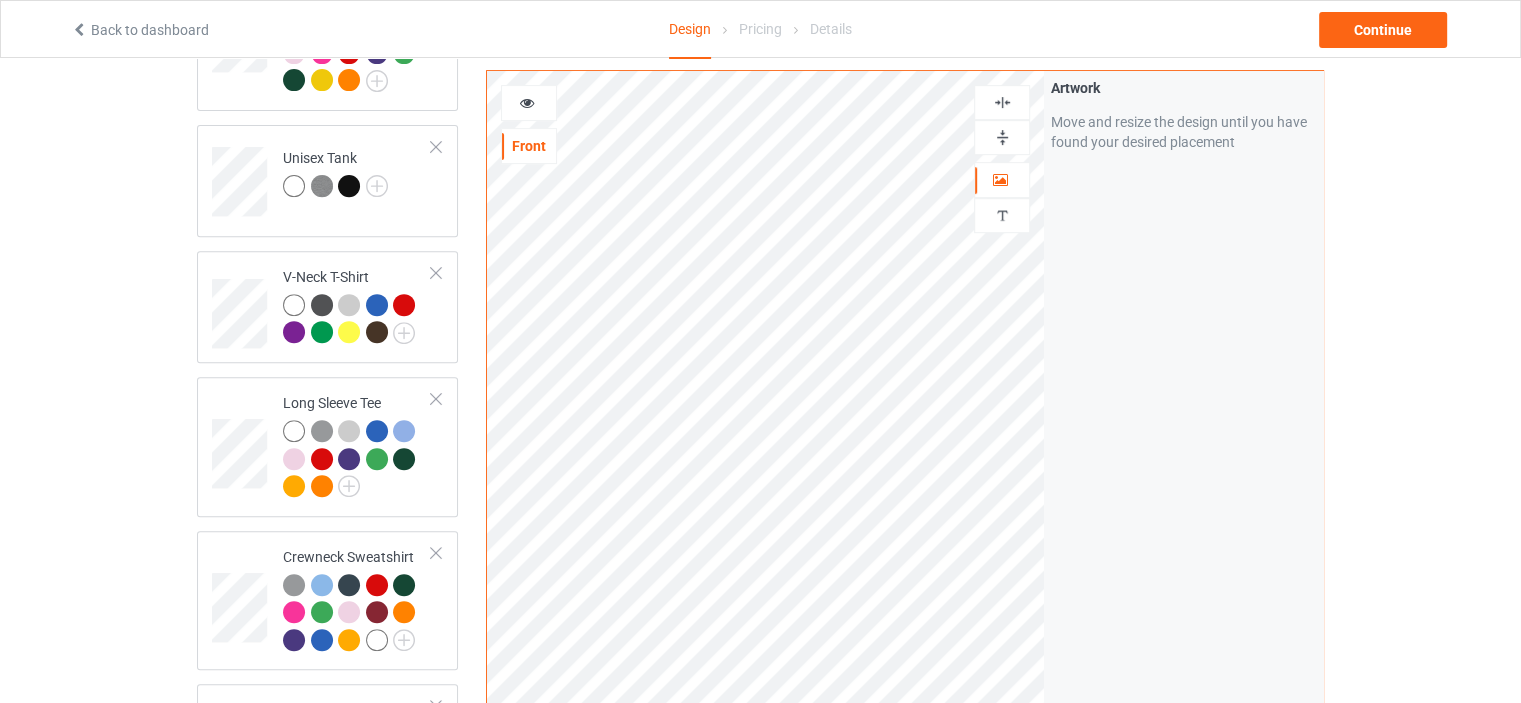 scroll, scrollTop: 665, scrollLeft: 0, axis: vertical 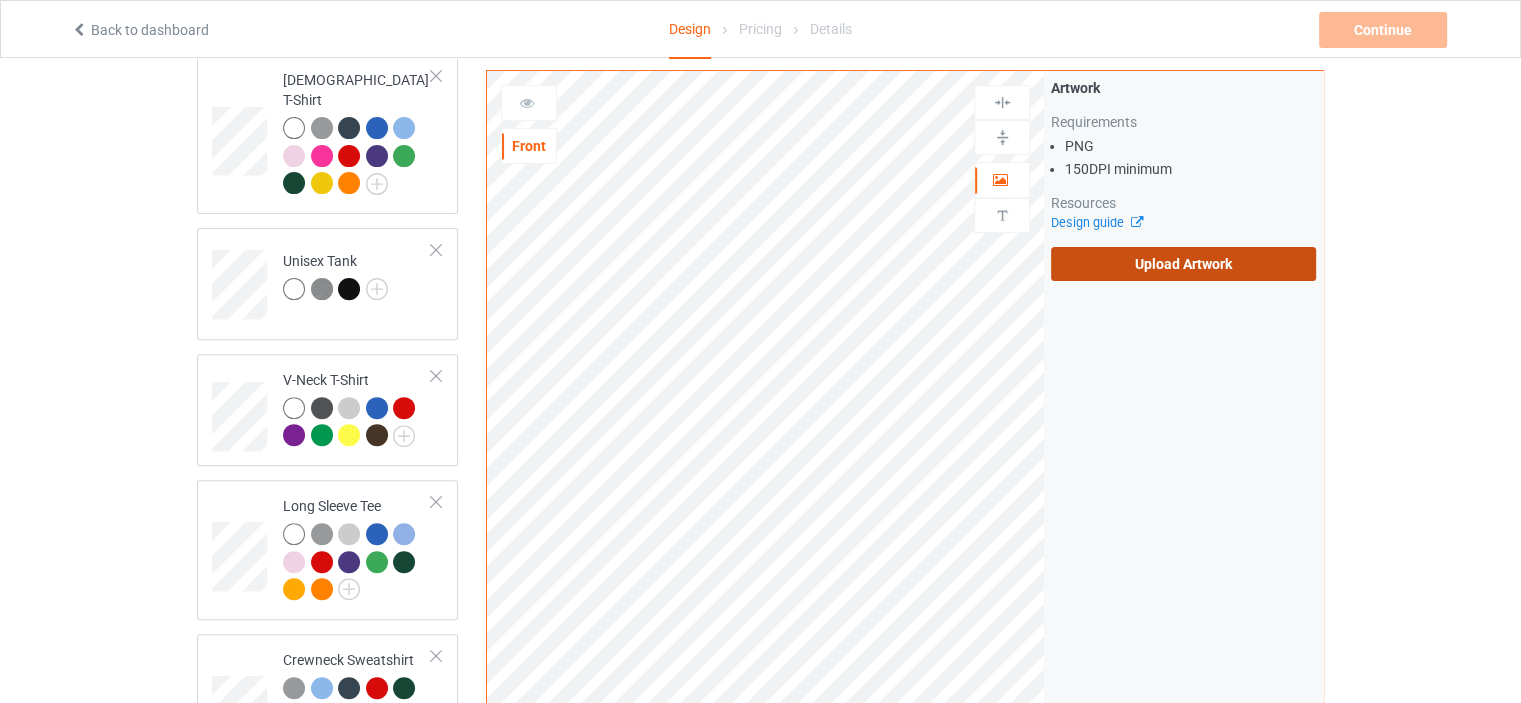 click on "Upload Artwork" at bounding box center [1183, 264] 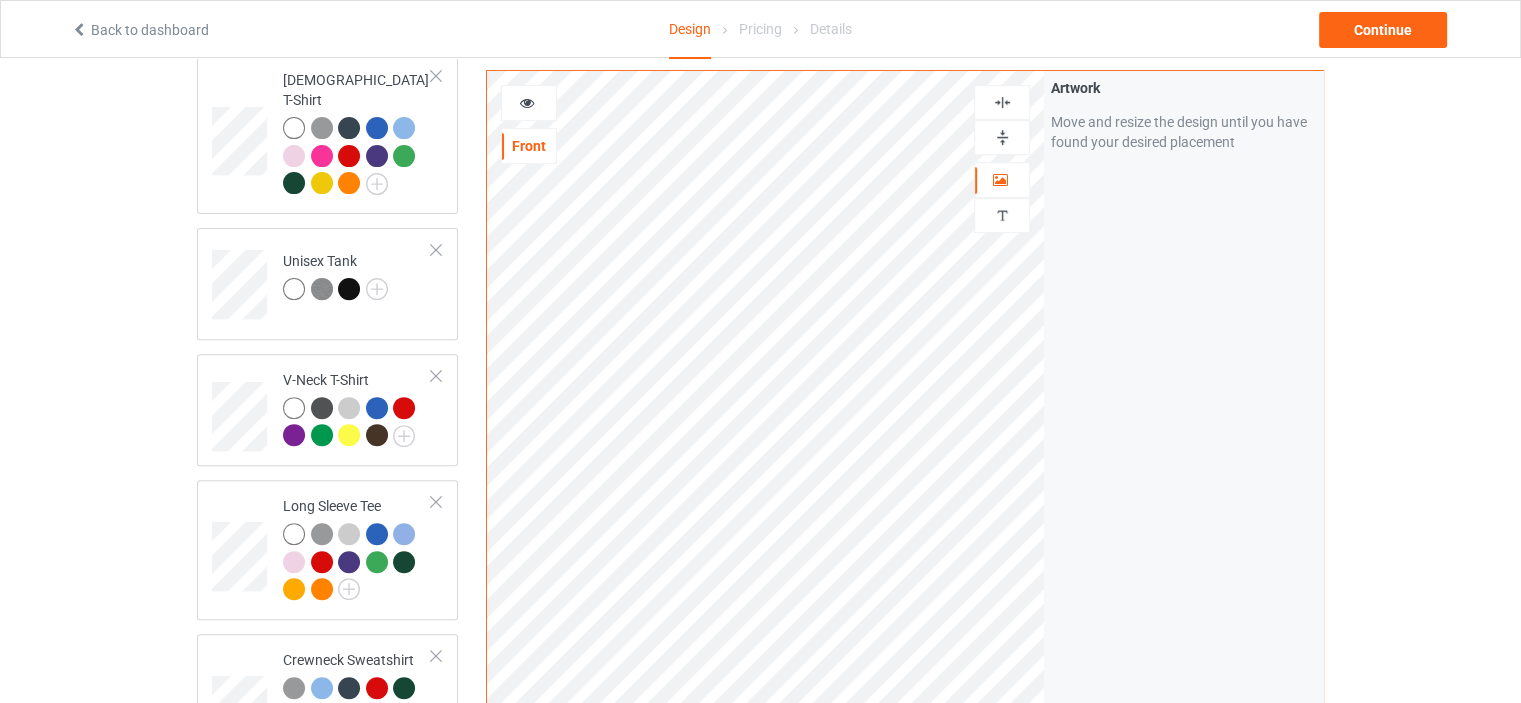 click at bounding box center (1002, 102) 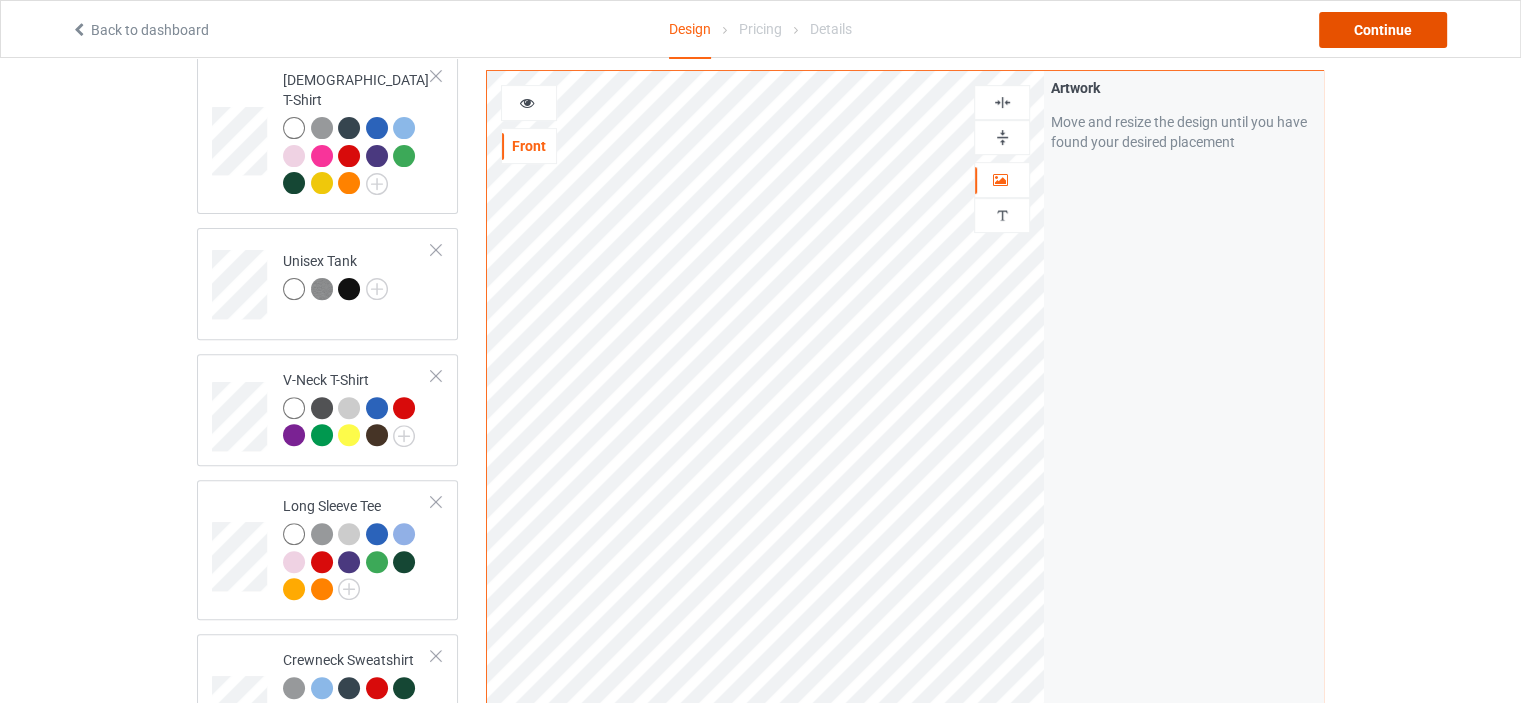 click on "Continue" at bounding box center (1383, 30) 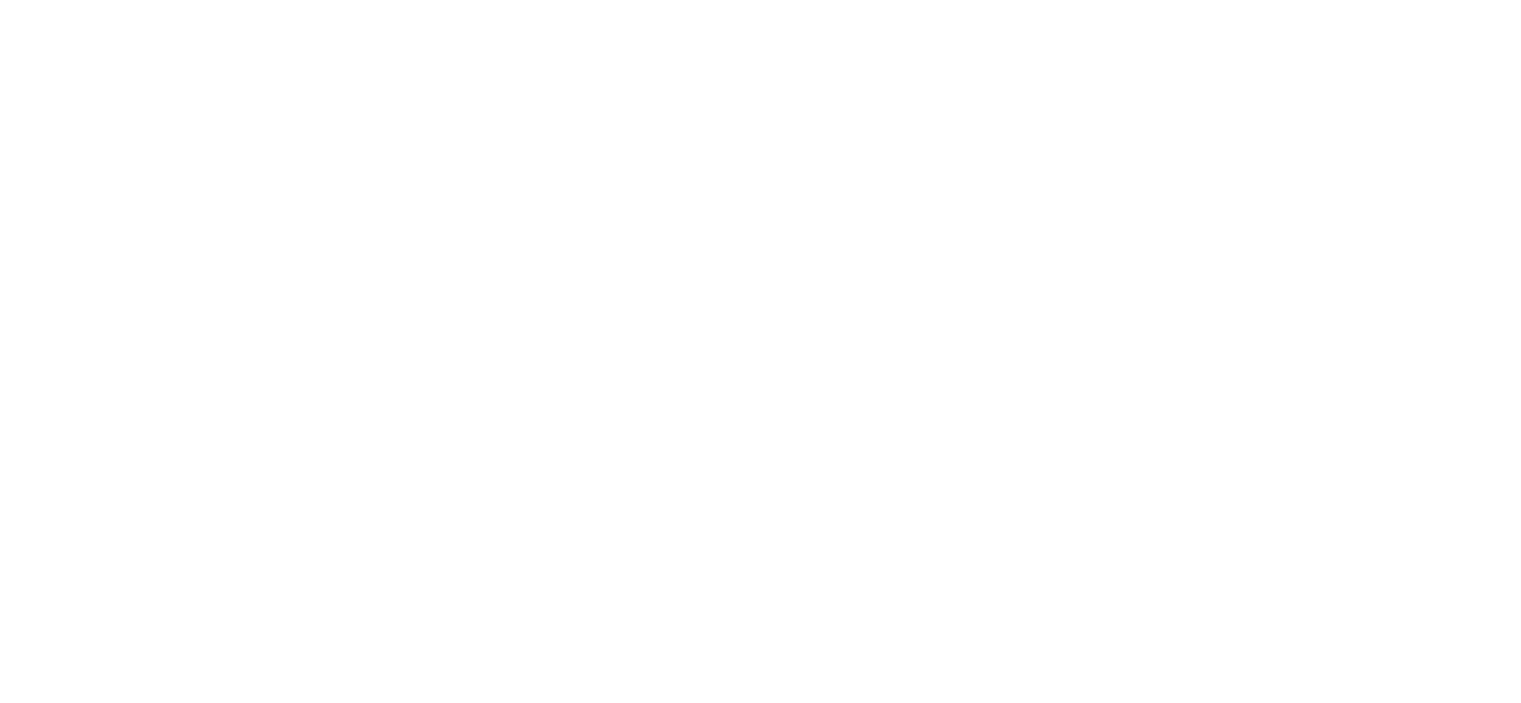 scroll, scrollTop: 0, scrollLeft: 0, axis: both 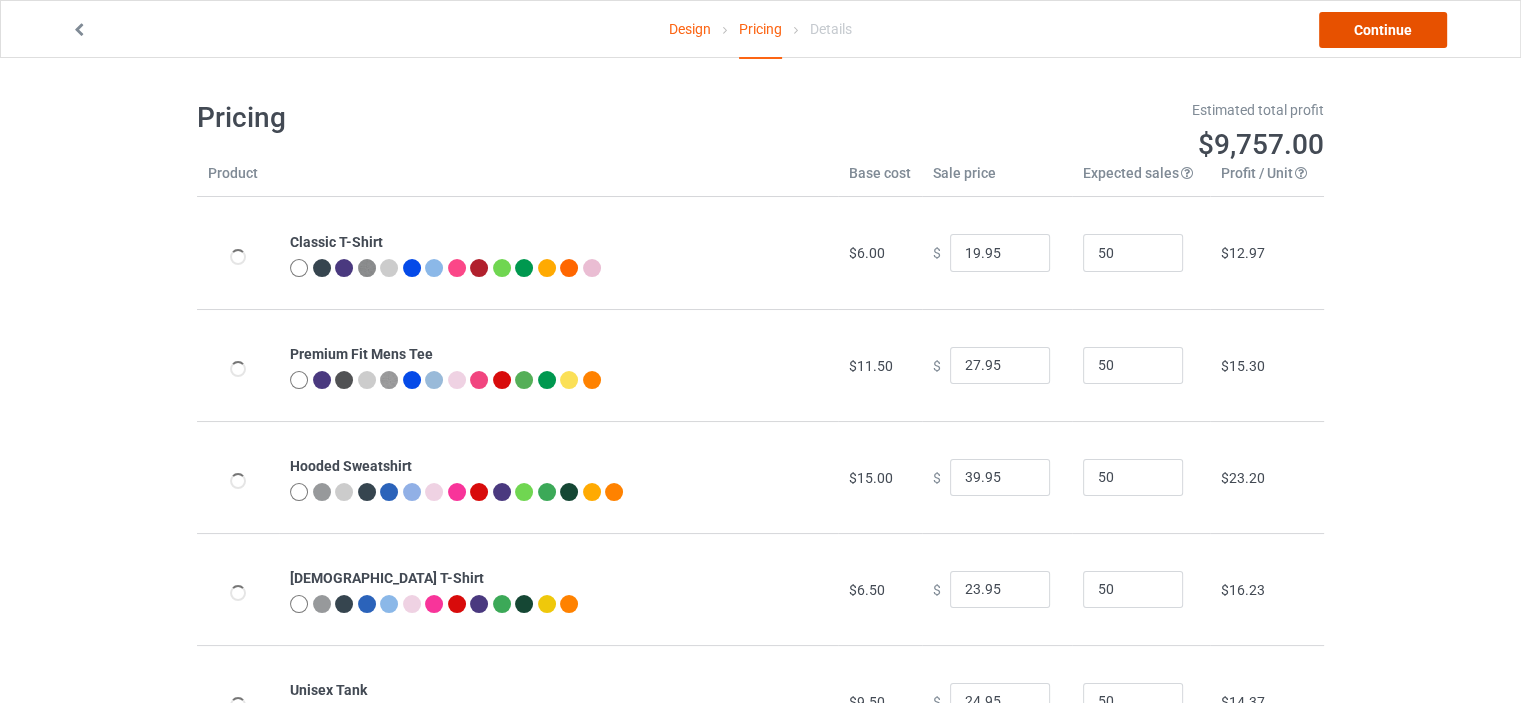 click on "Continue" at bounding box center [1383, 30] 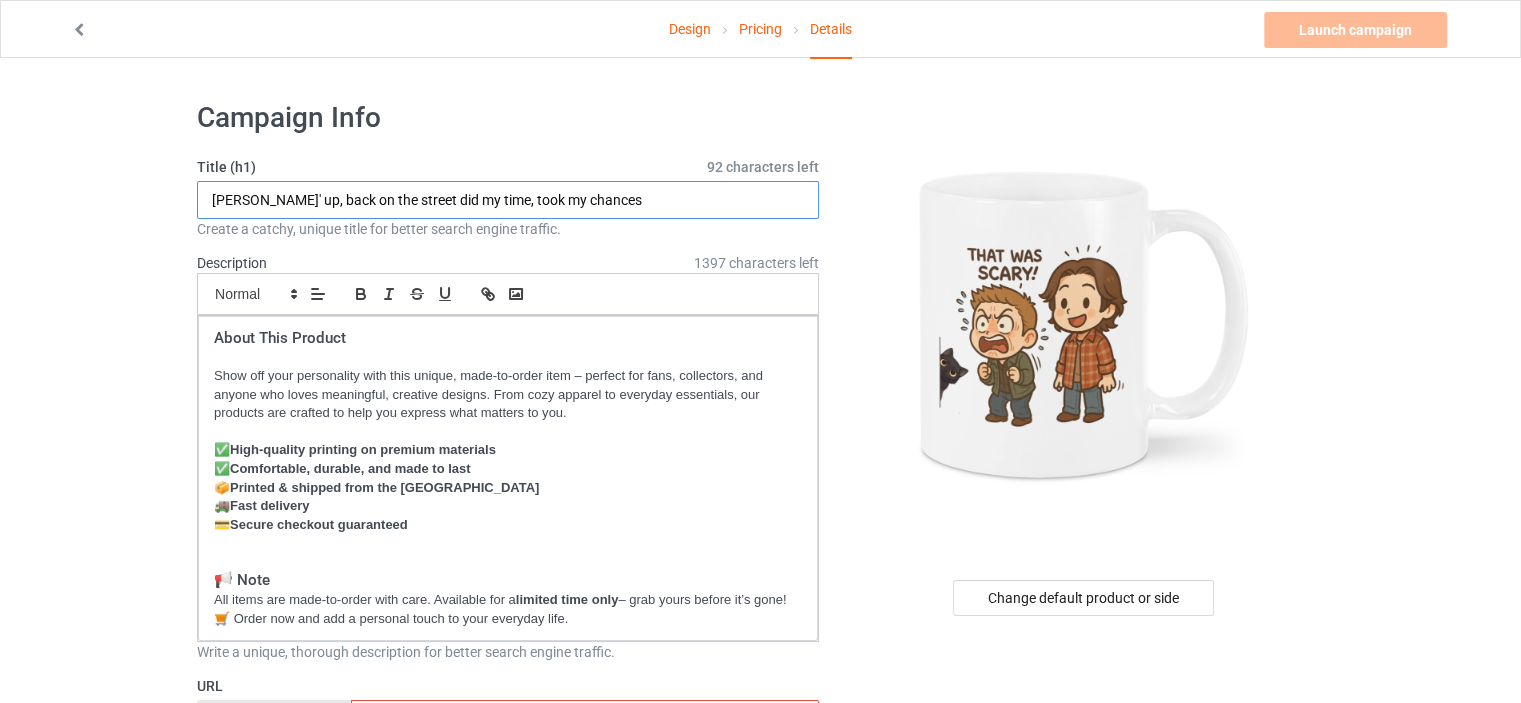 click on "Risin' up, back on the street did my time, took my chances" at bounding box center [508, 200] 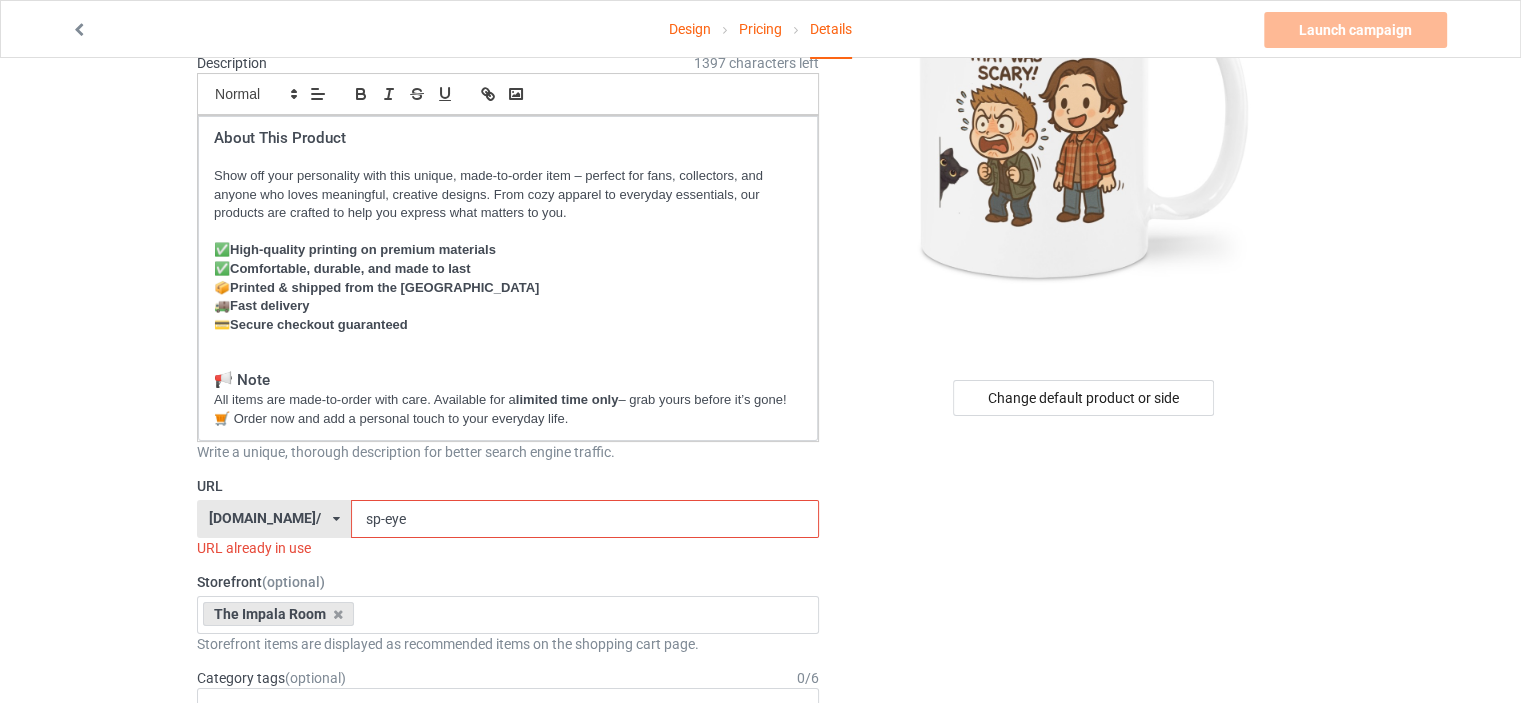 scroll, scrollTop: 300, scrollLeft: 0, axis: vertical 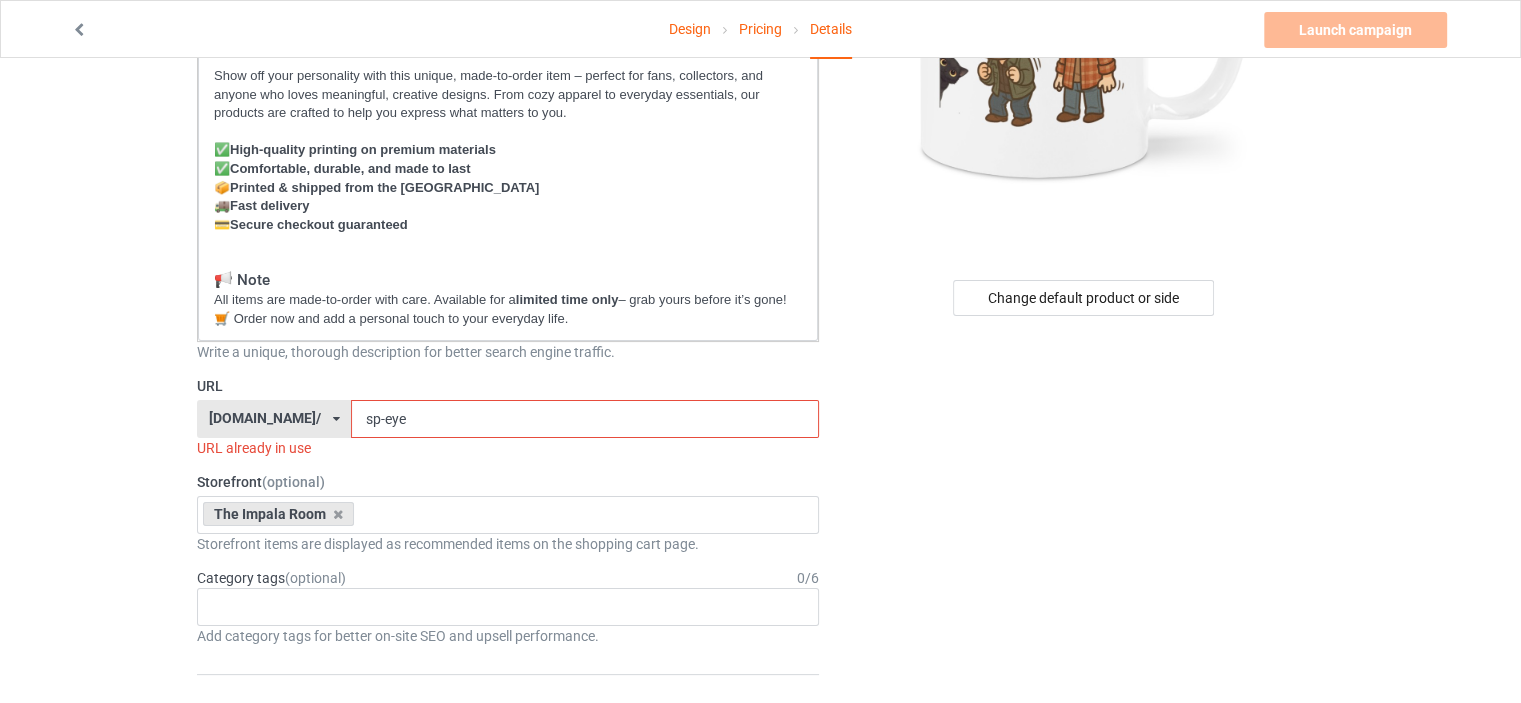 type on "That Was Scary - Funny Dean" 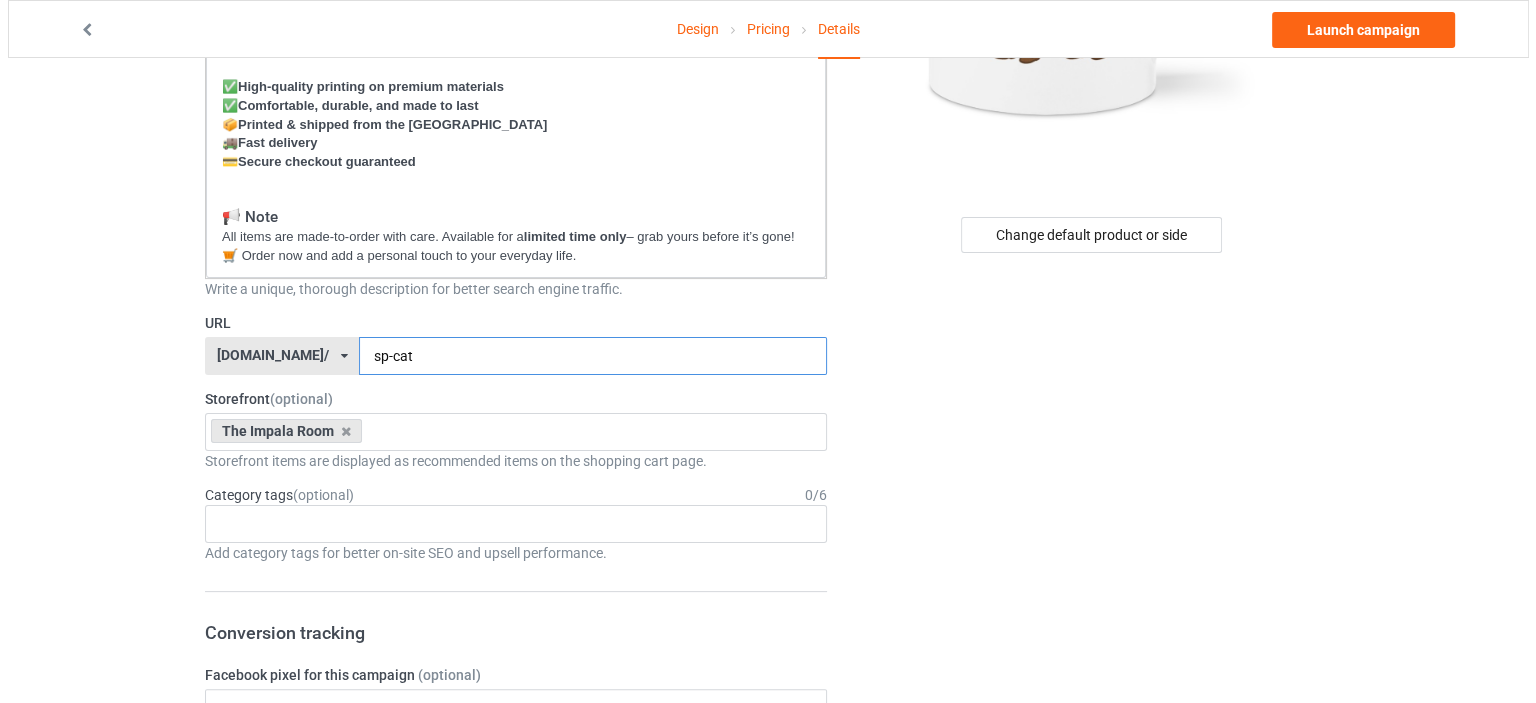 scroll, scrollTop: 0, scrollLeft: 0, axis: both 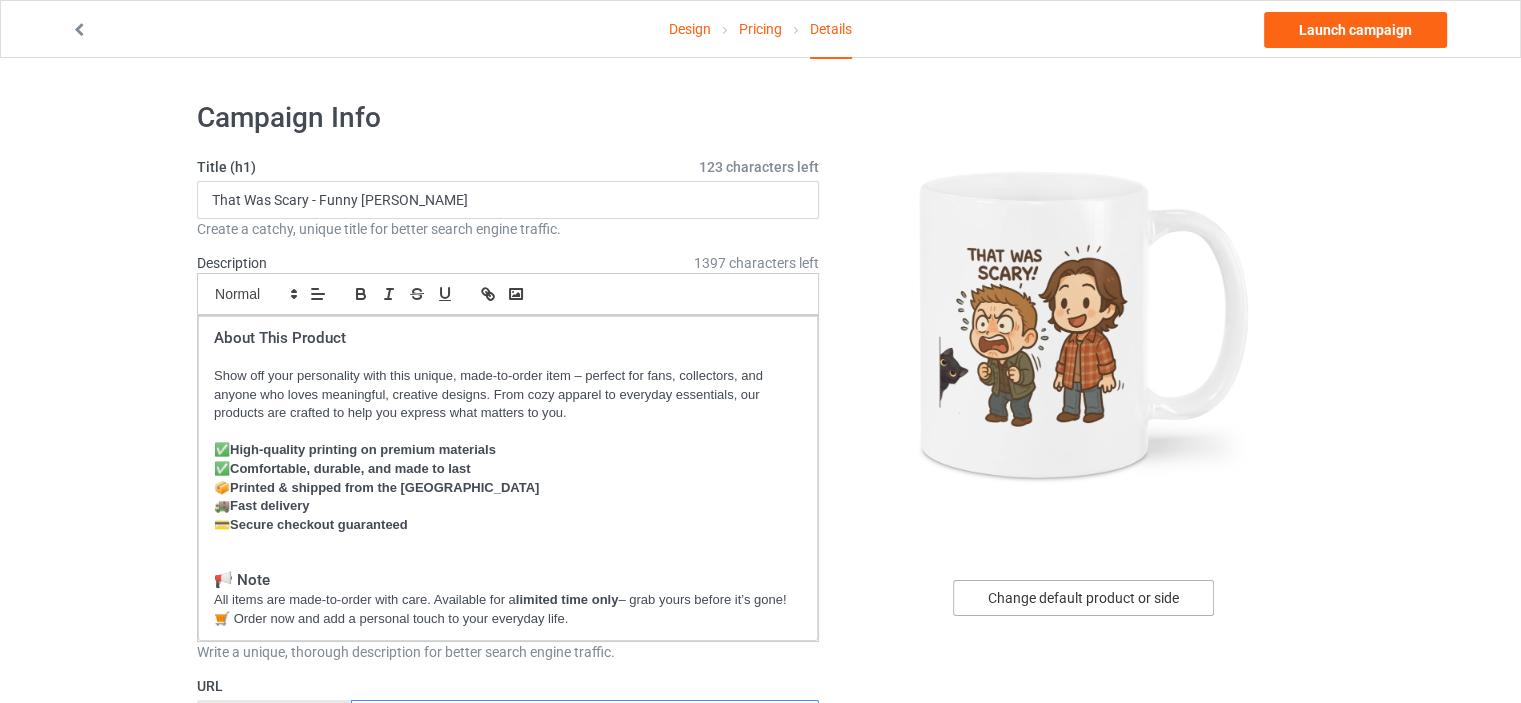 type on "sp-cat" 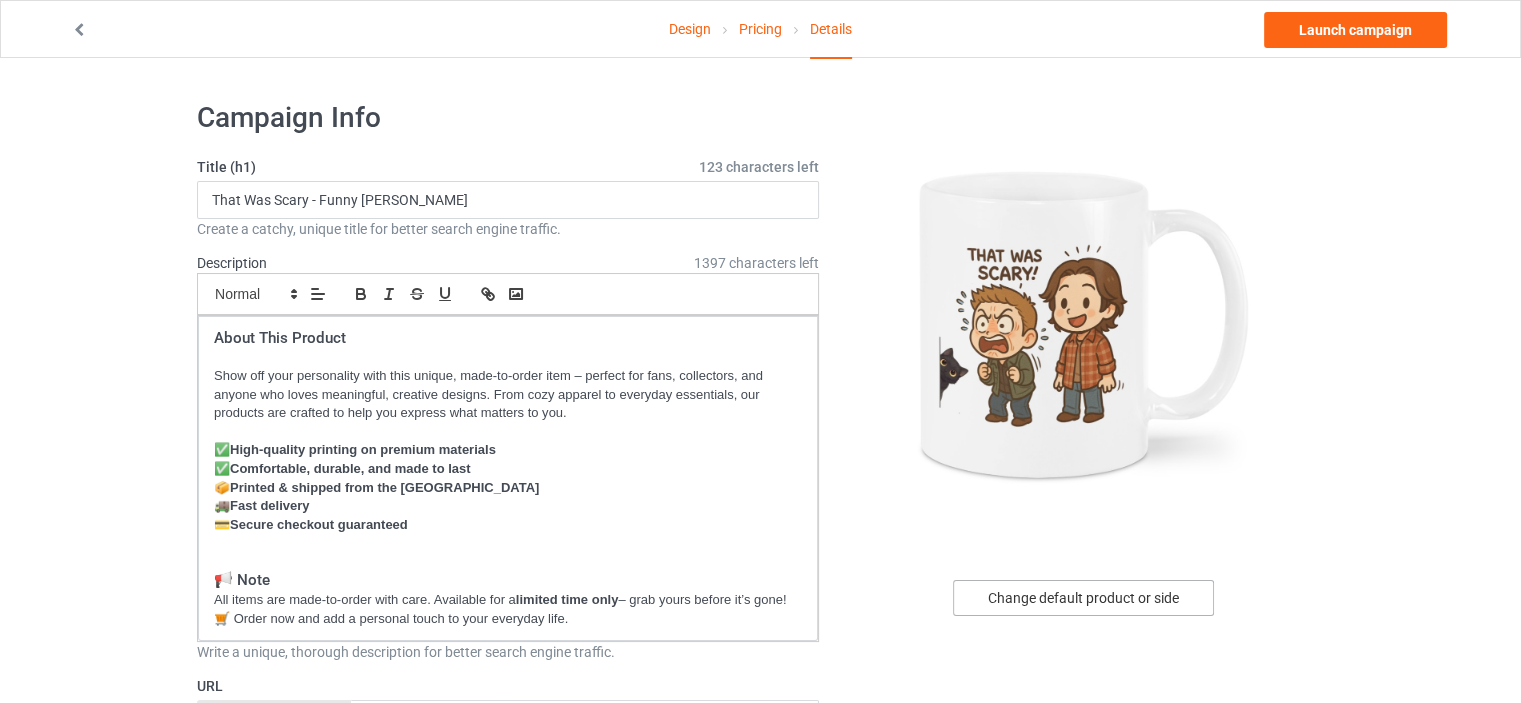 click on "Change default product or side" at bounding box center (1083, 598) 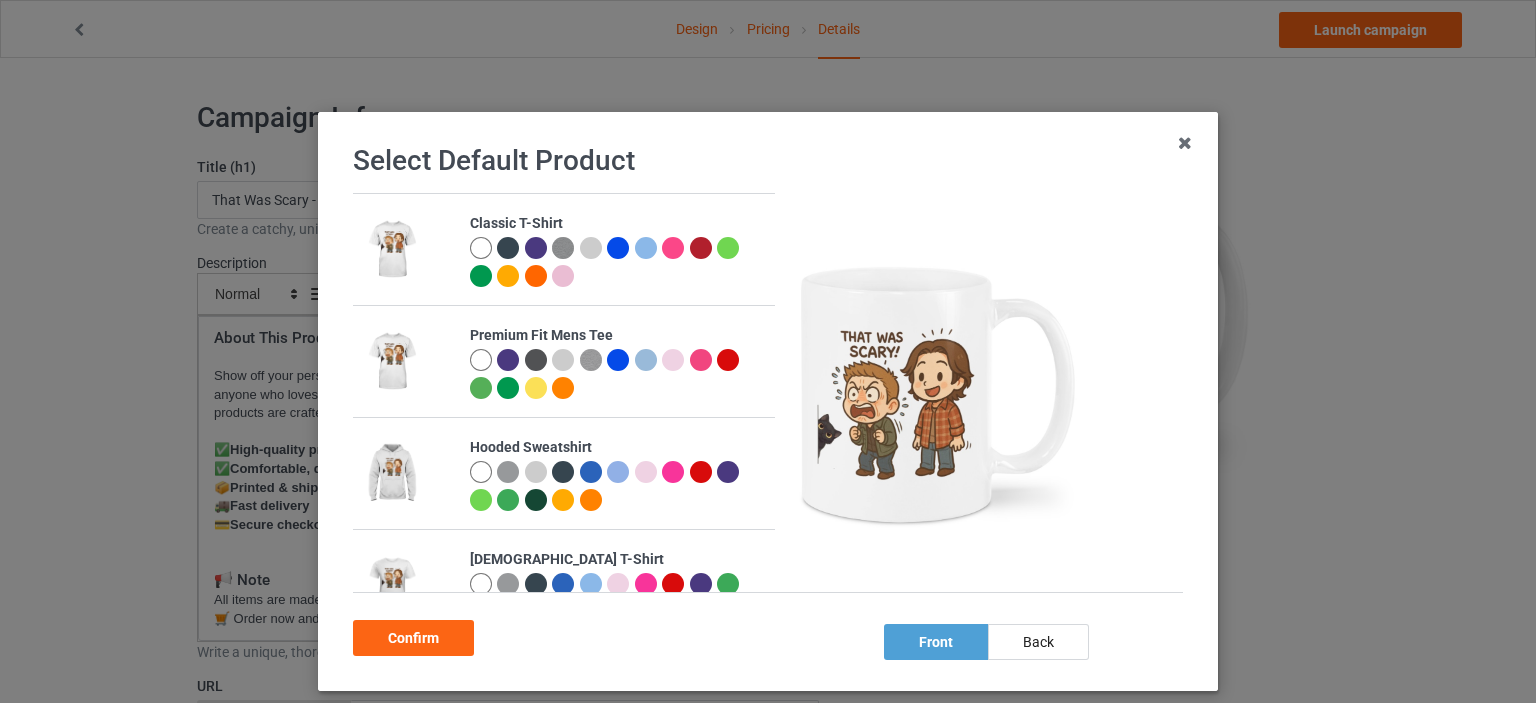click at bounding box center [481, 248] 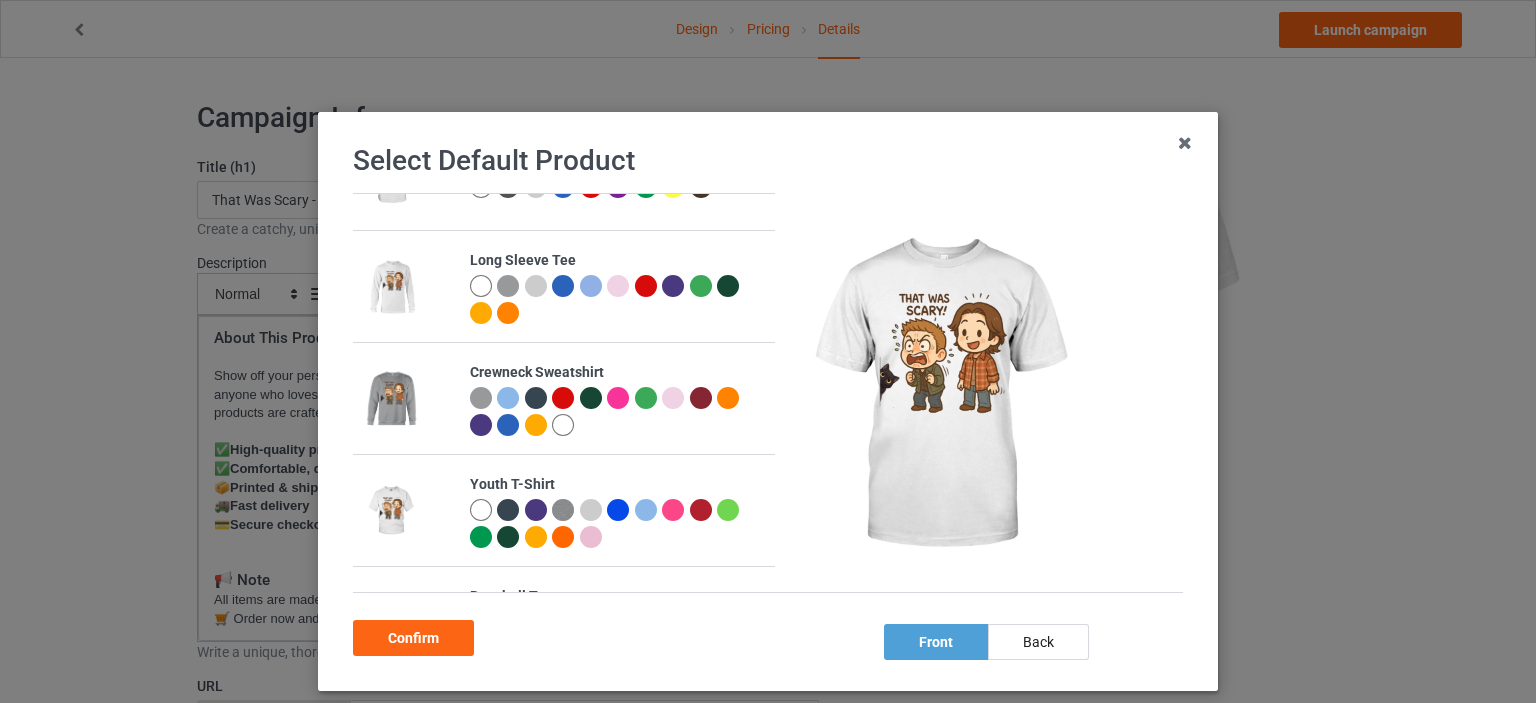 scroll, scrollTop: 1064, scrollLeft: 0, axis: vertical 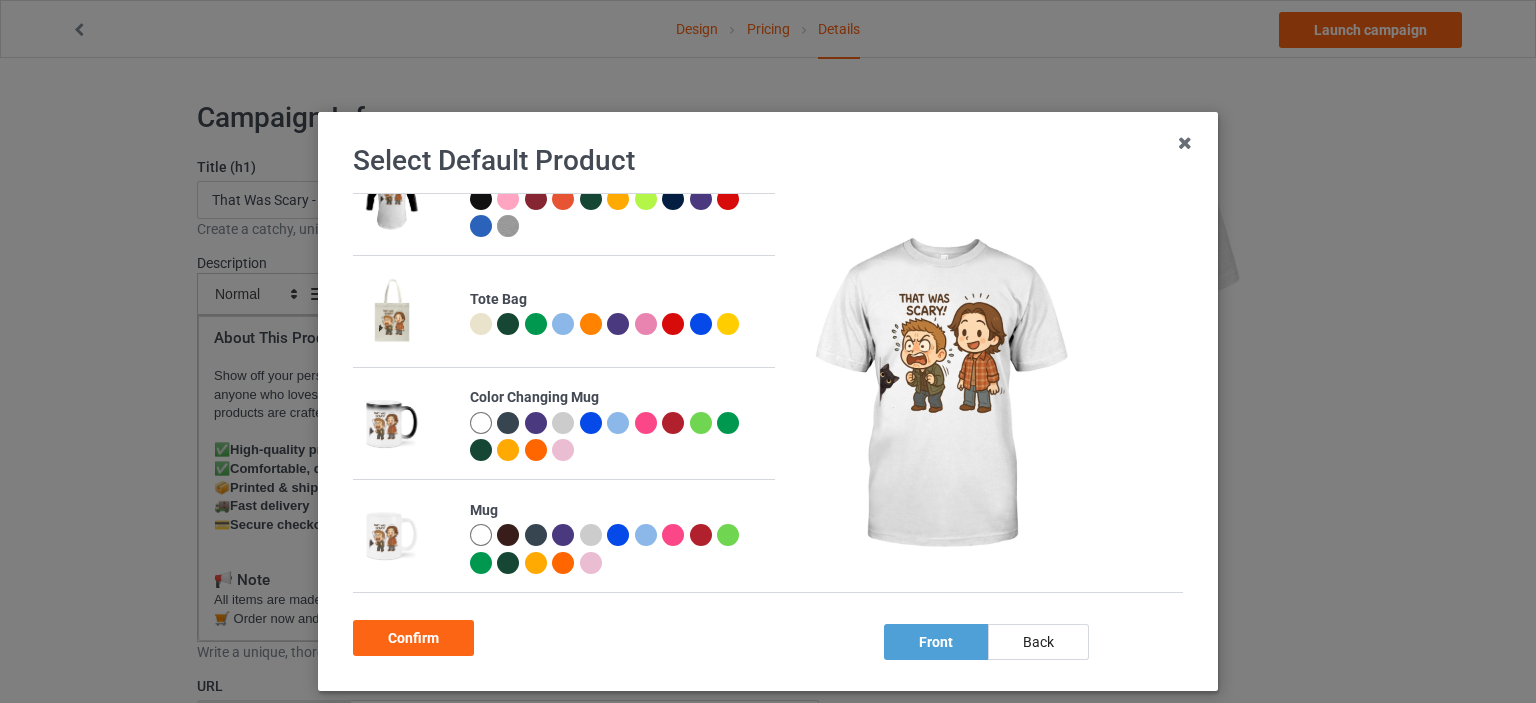click at bounding box center [481, 535] 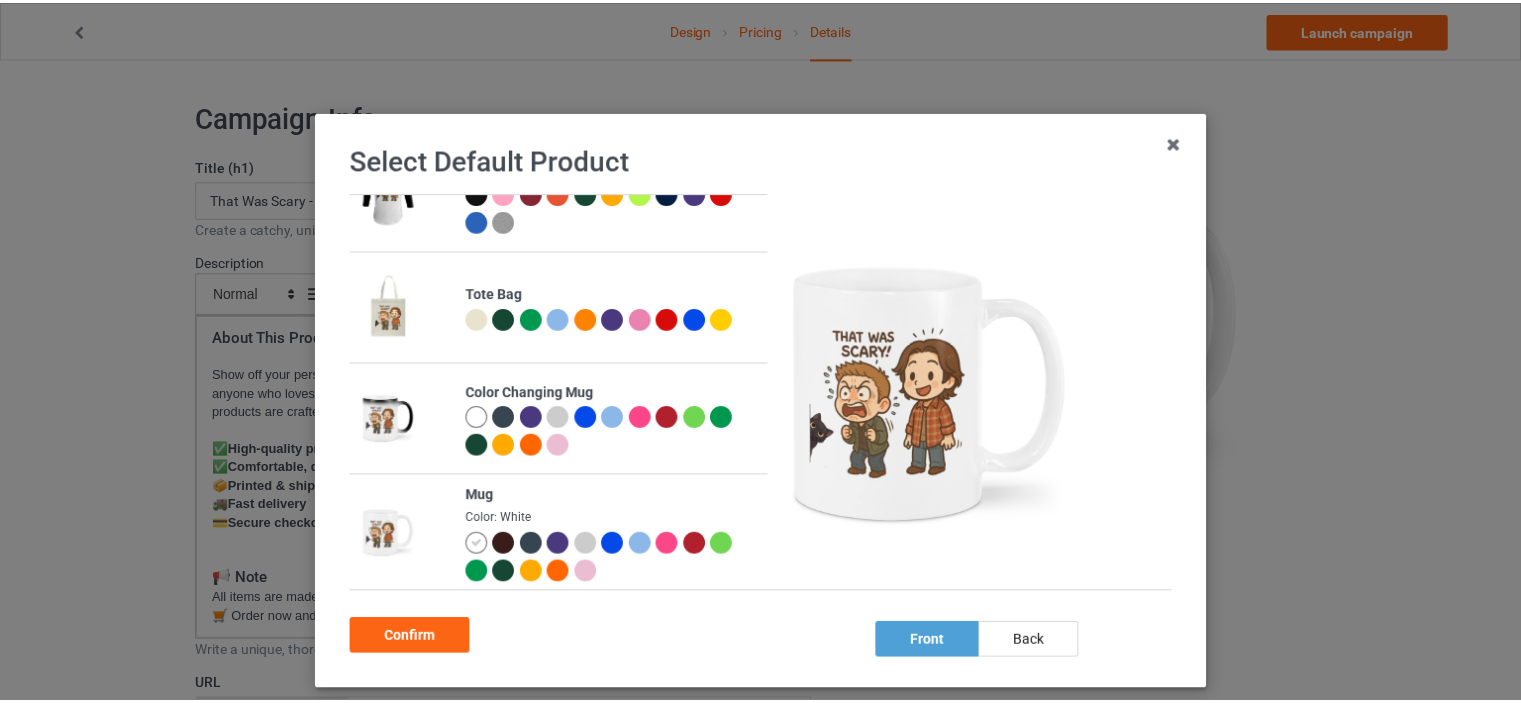 scroll, scrollTop: 1063, scrollLeft: 0, axis: vertical 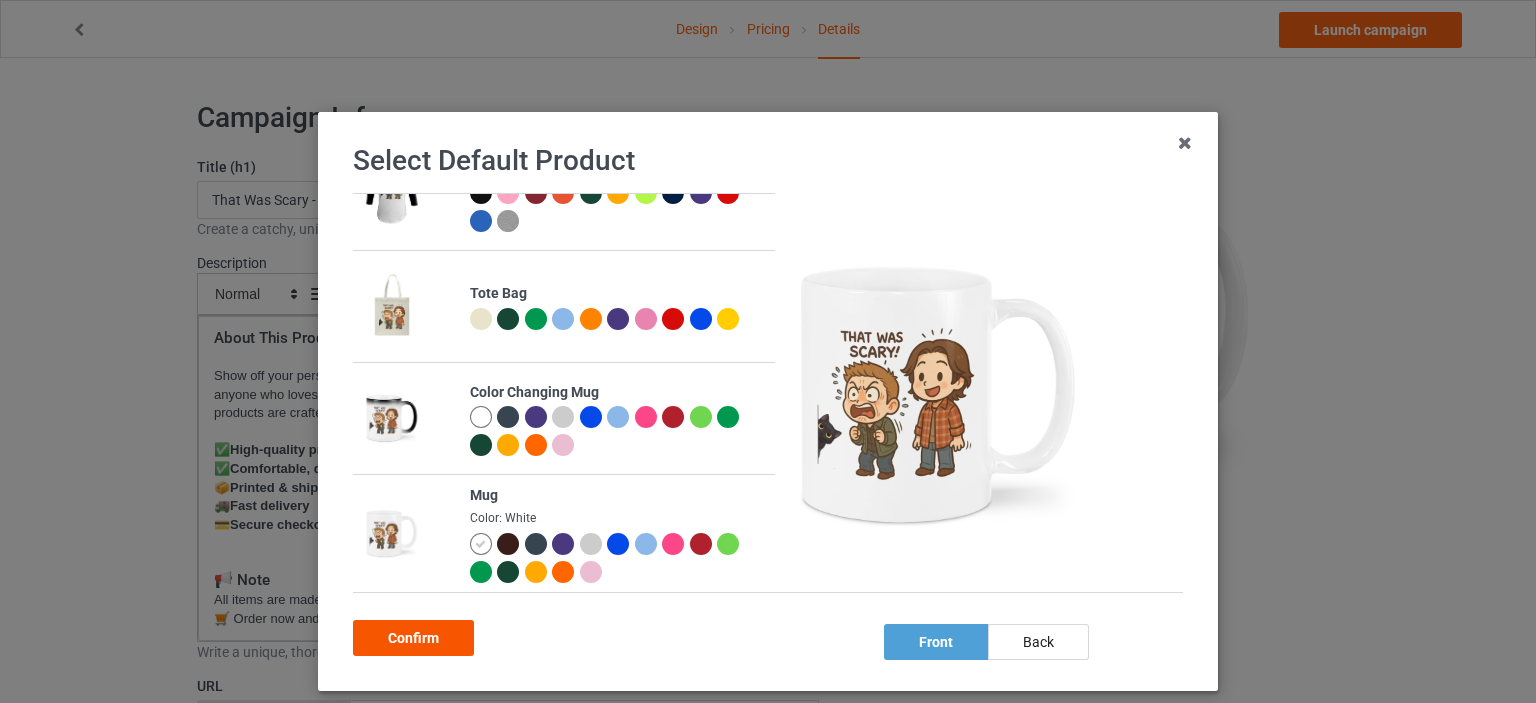 click on "Confirm" at bounding box center [413, 638] 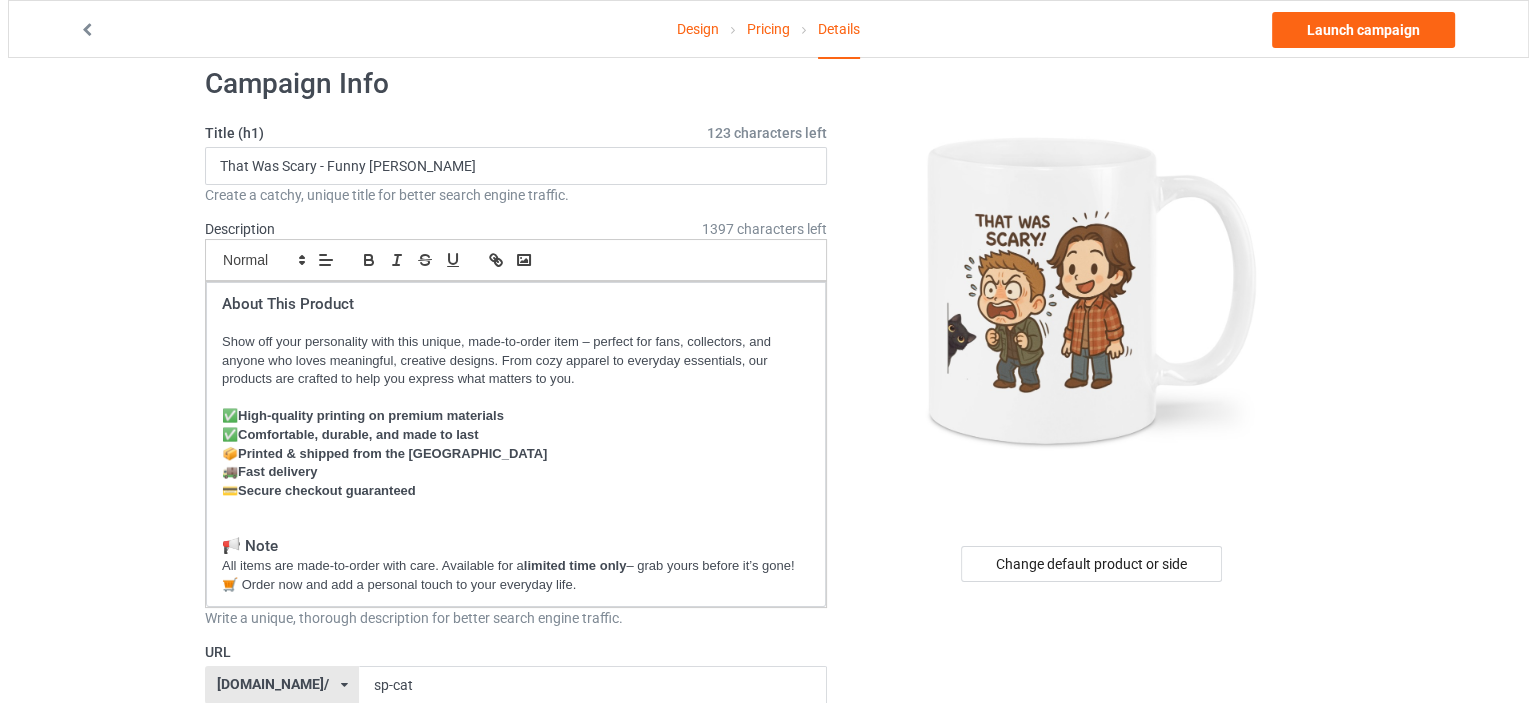 scroll, scrollTop: 0, scrollLeft: 0, axis: both 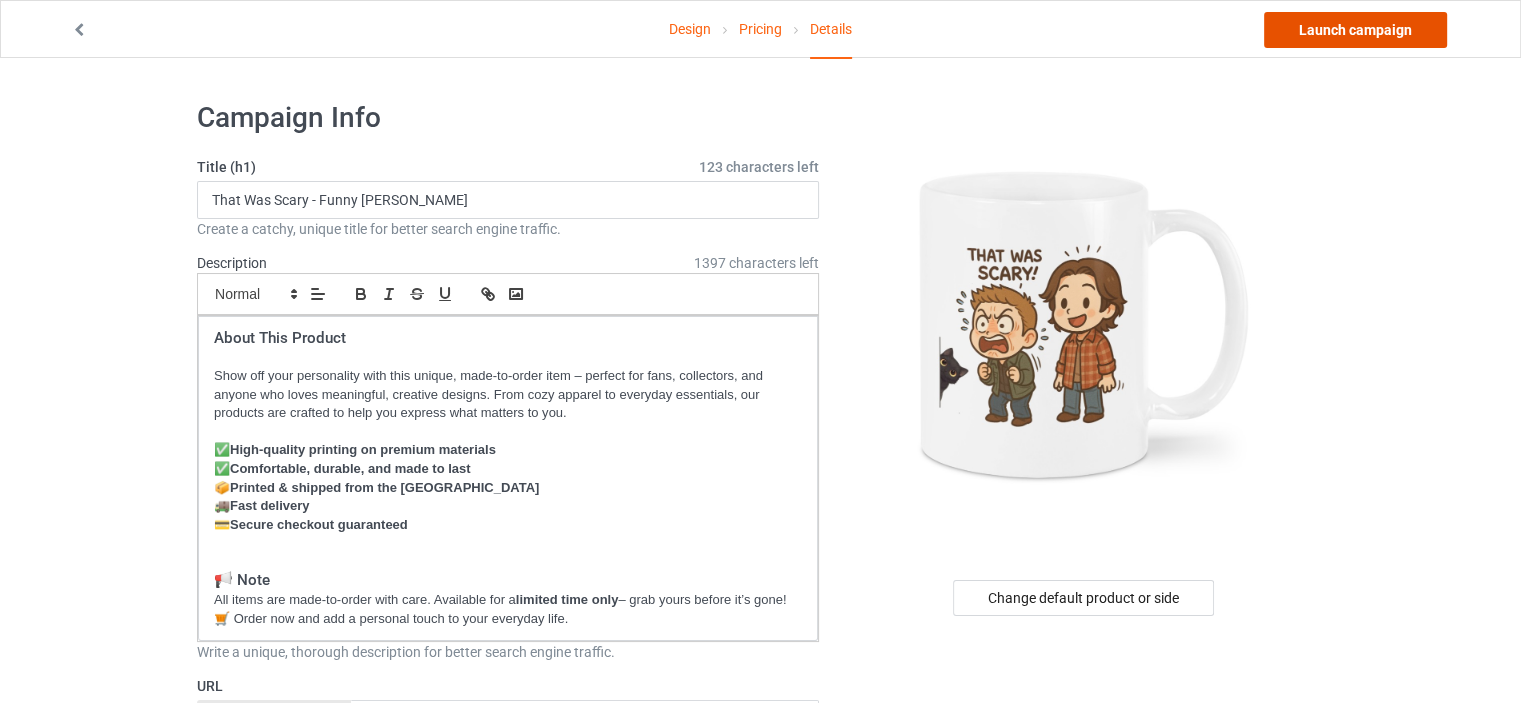 click on "Launch campaign" at bounding box center (1355, 30) 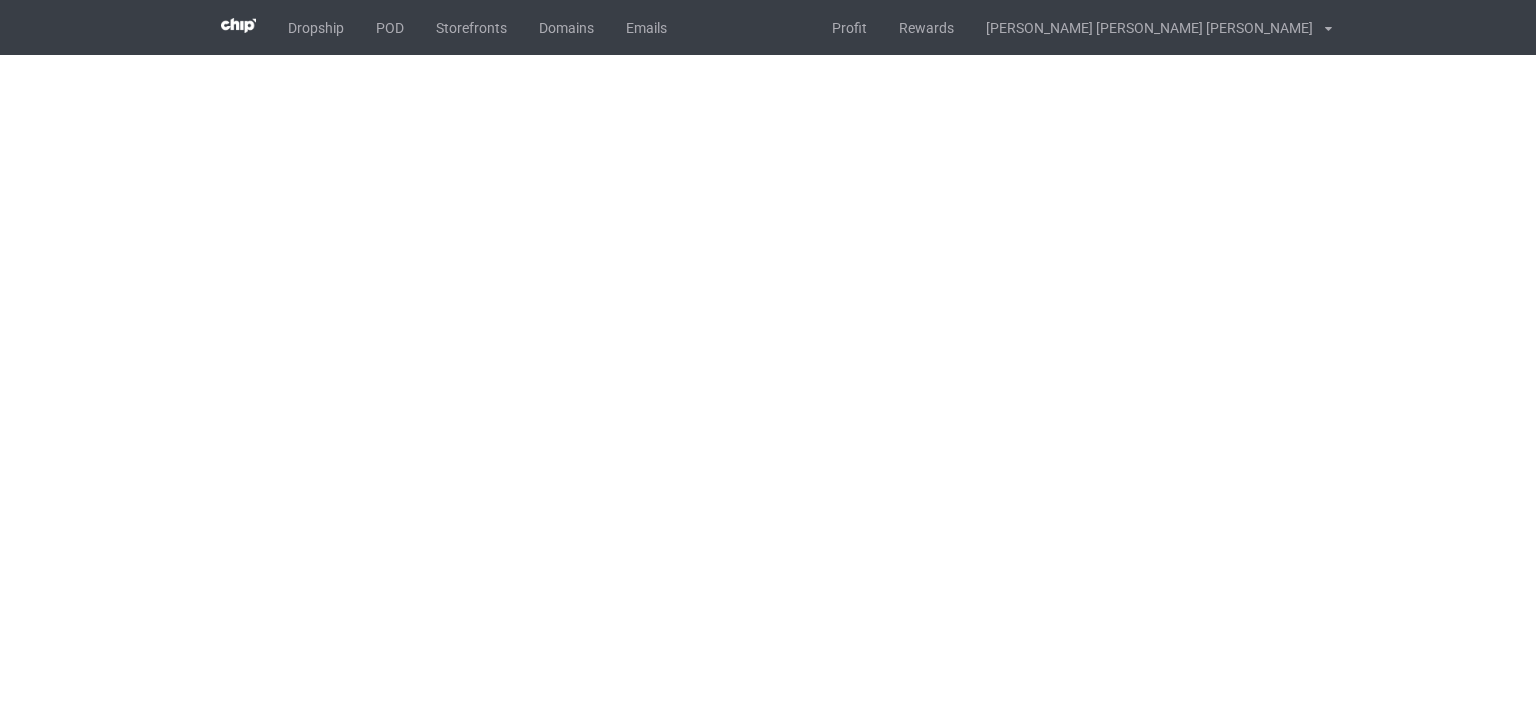 scroll, scrollTop: 0, scrollLeft: 0, axis: both 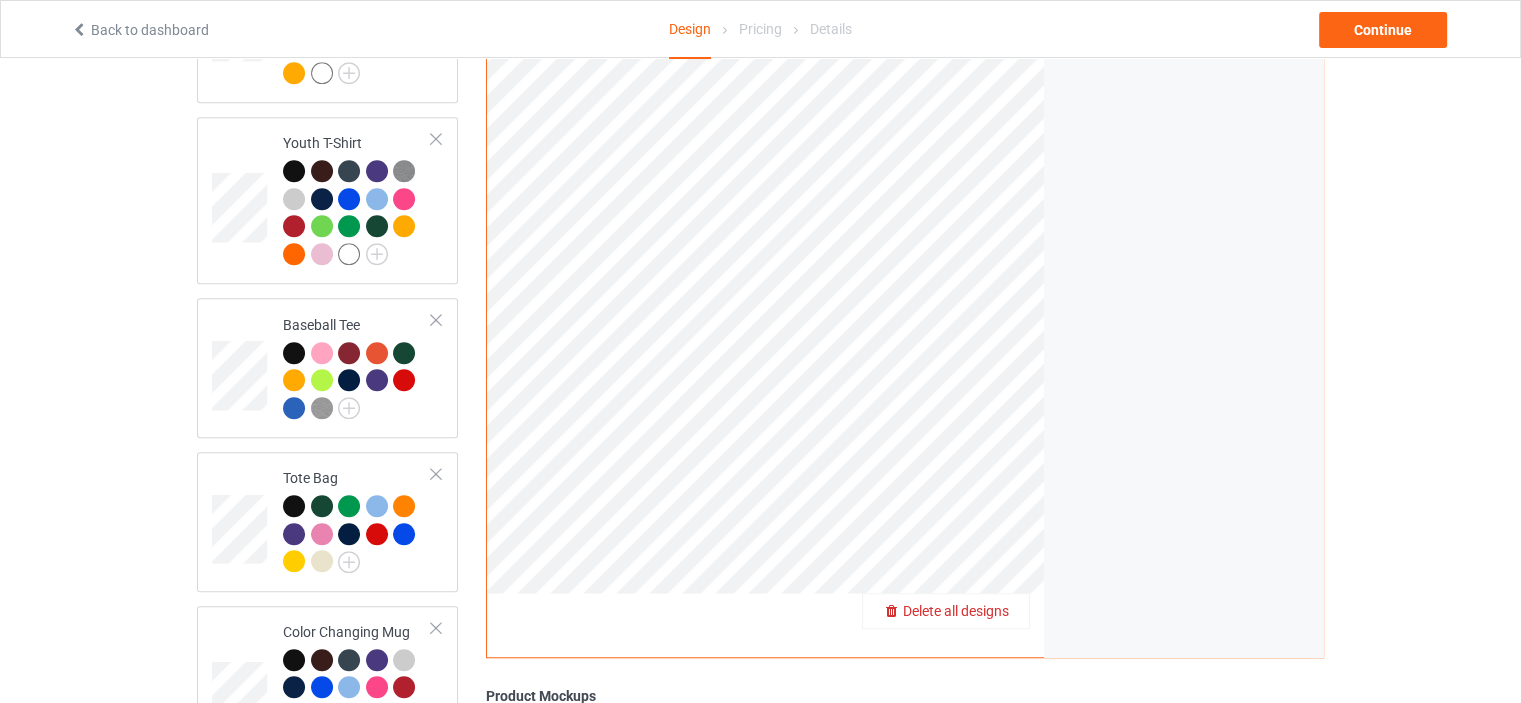 click on "Delete all designs" at bounding box center [956, 611] 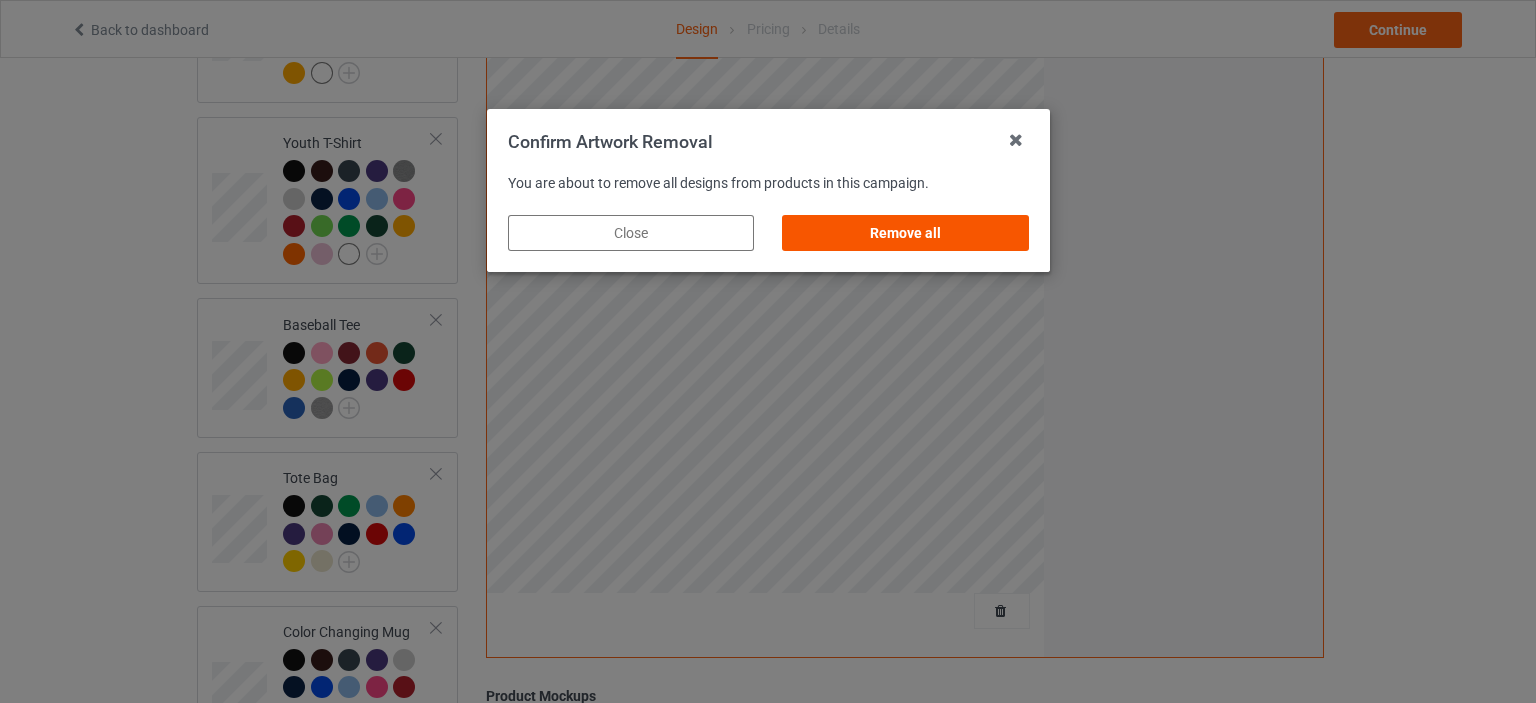 click on "Remove all" at bounding box center [905, 233] 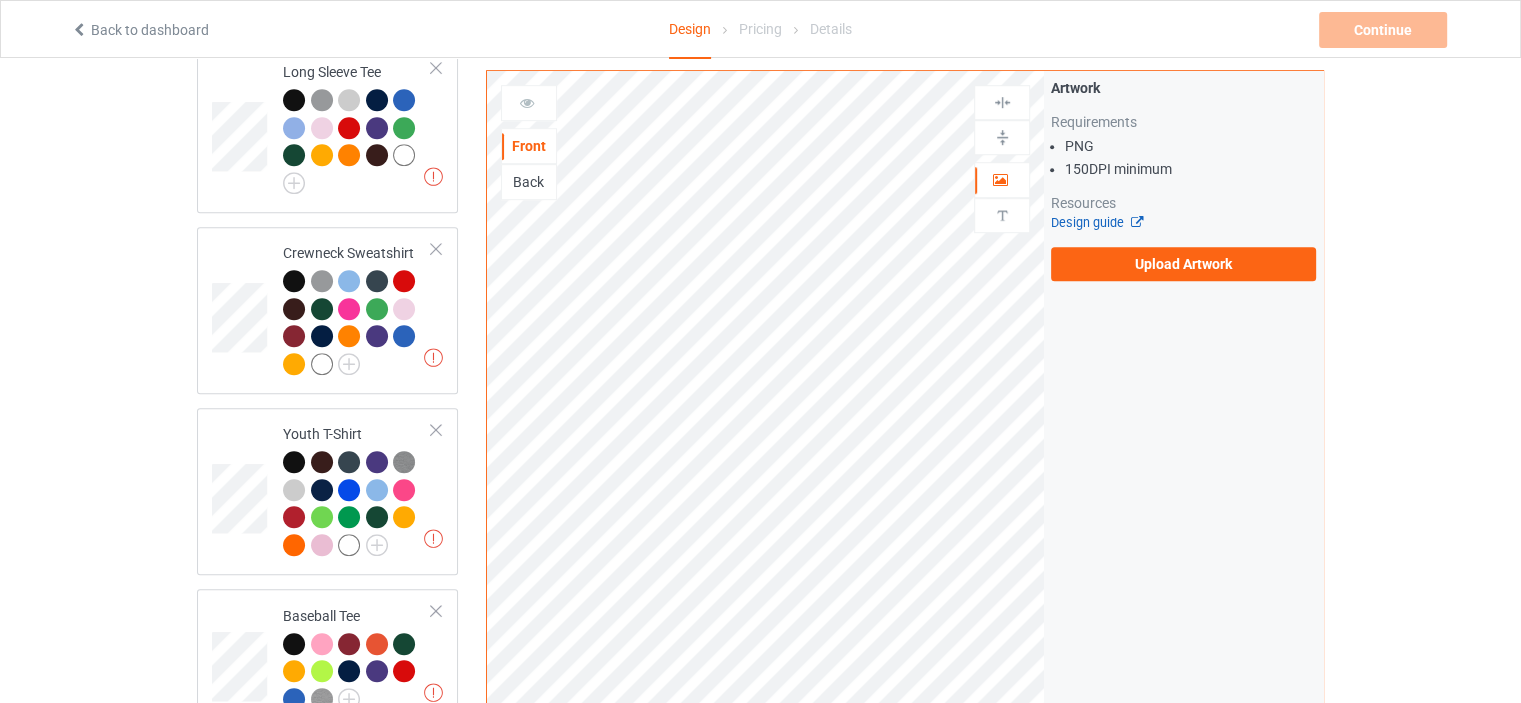 scroll, scrollTop: 1200, scrollLeft: 0, axis: vertical 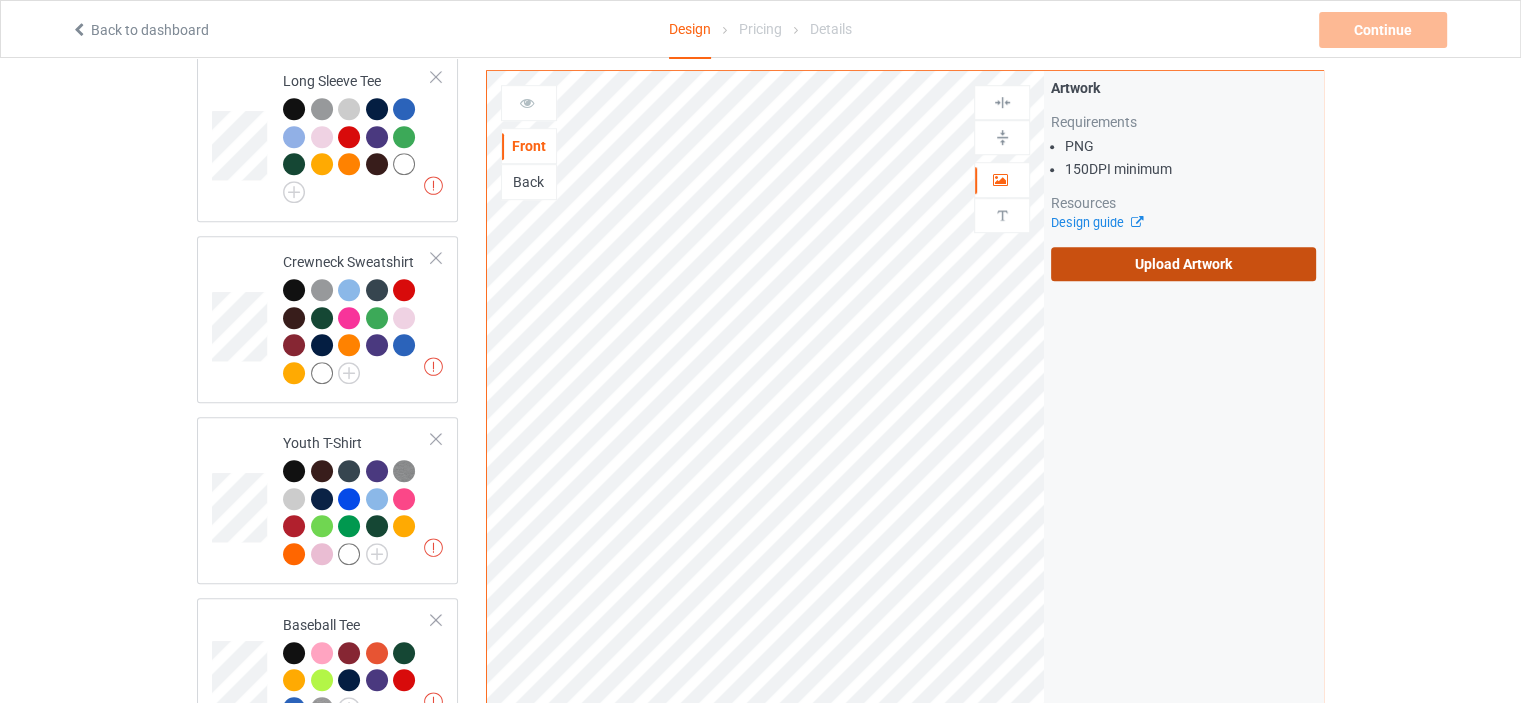 click on "Upload Artwork" at bounding box center [1183, 264] 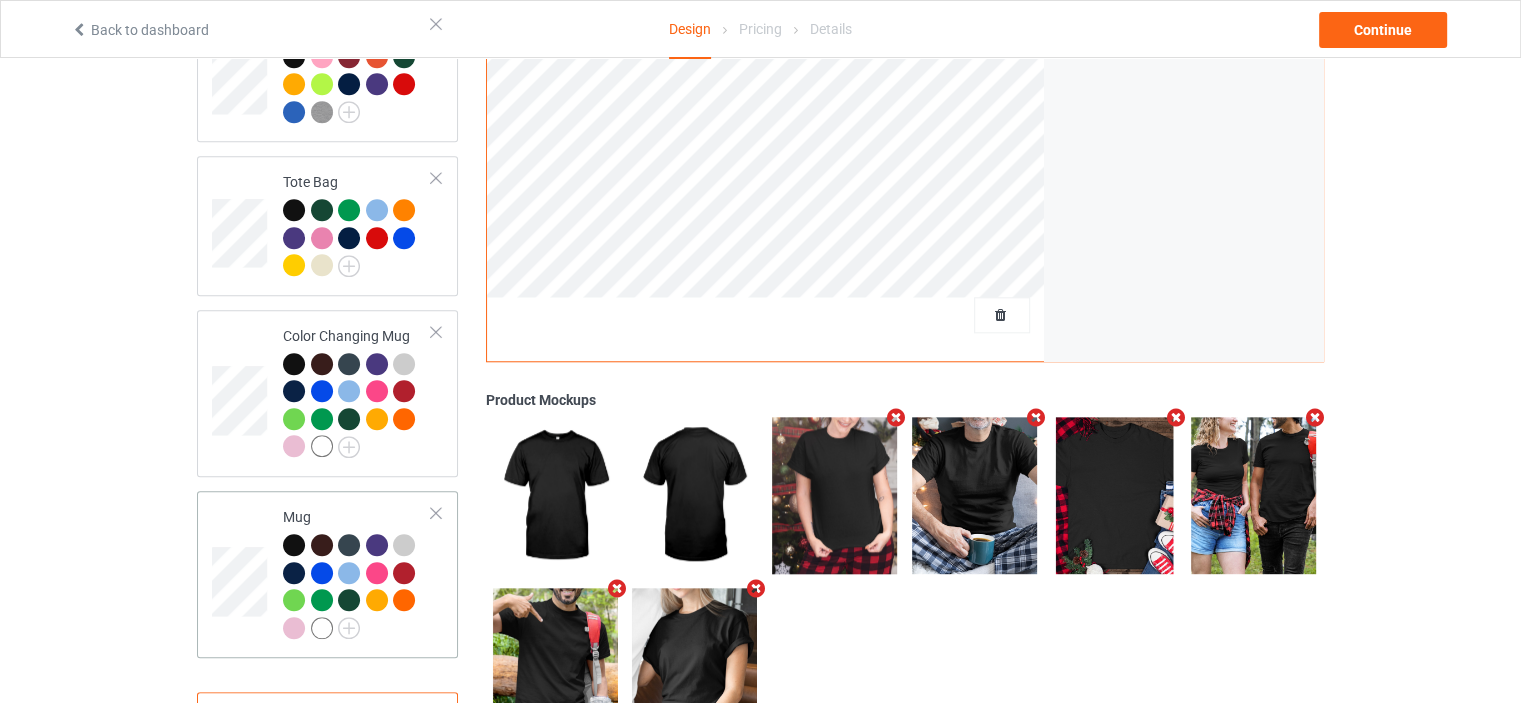 scroll, scrollTop: 1858, scrollLeft: 0, axis: vertical 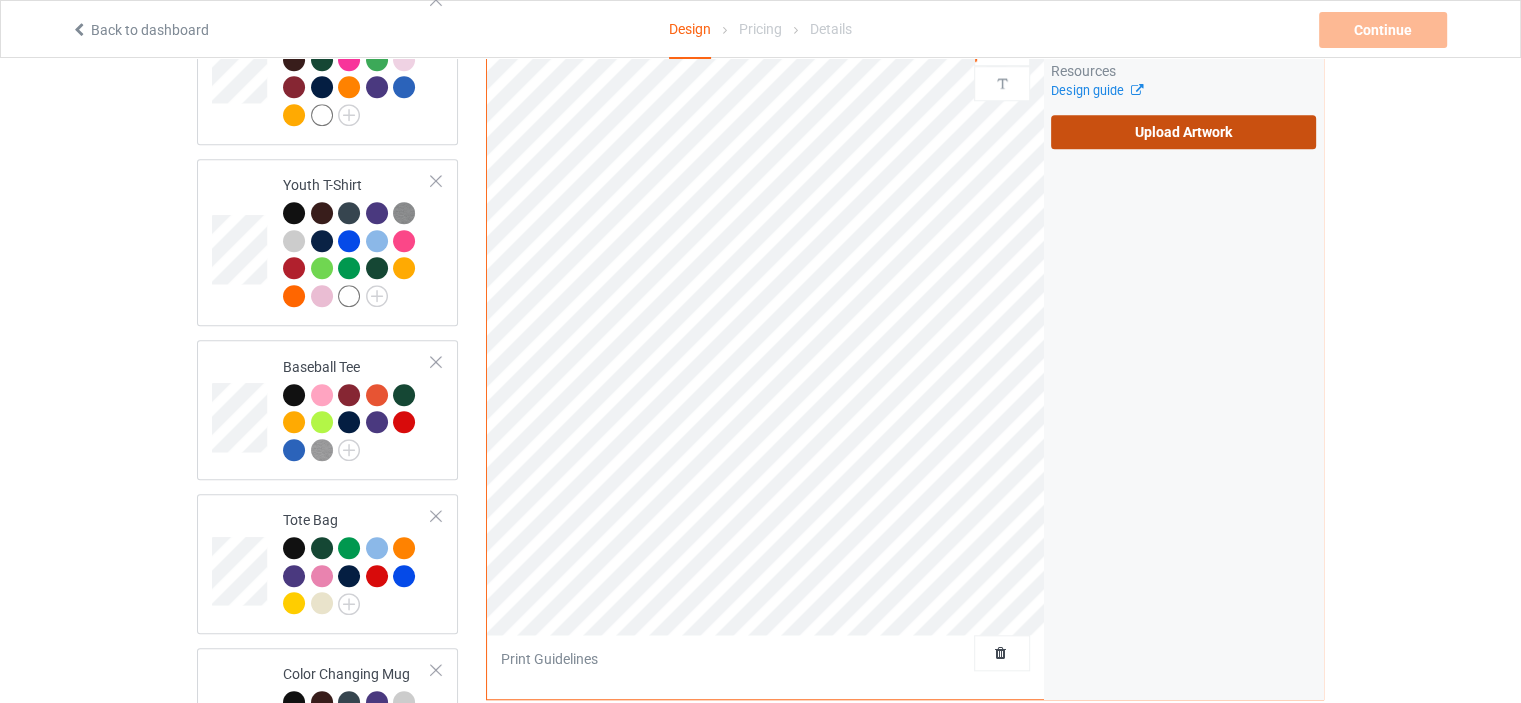 click on "Upload Artwork" at bounding box center [1183, 132] 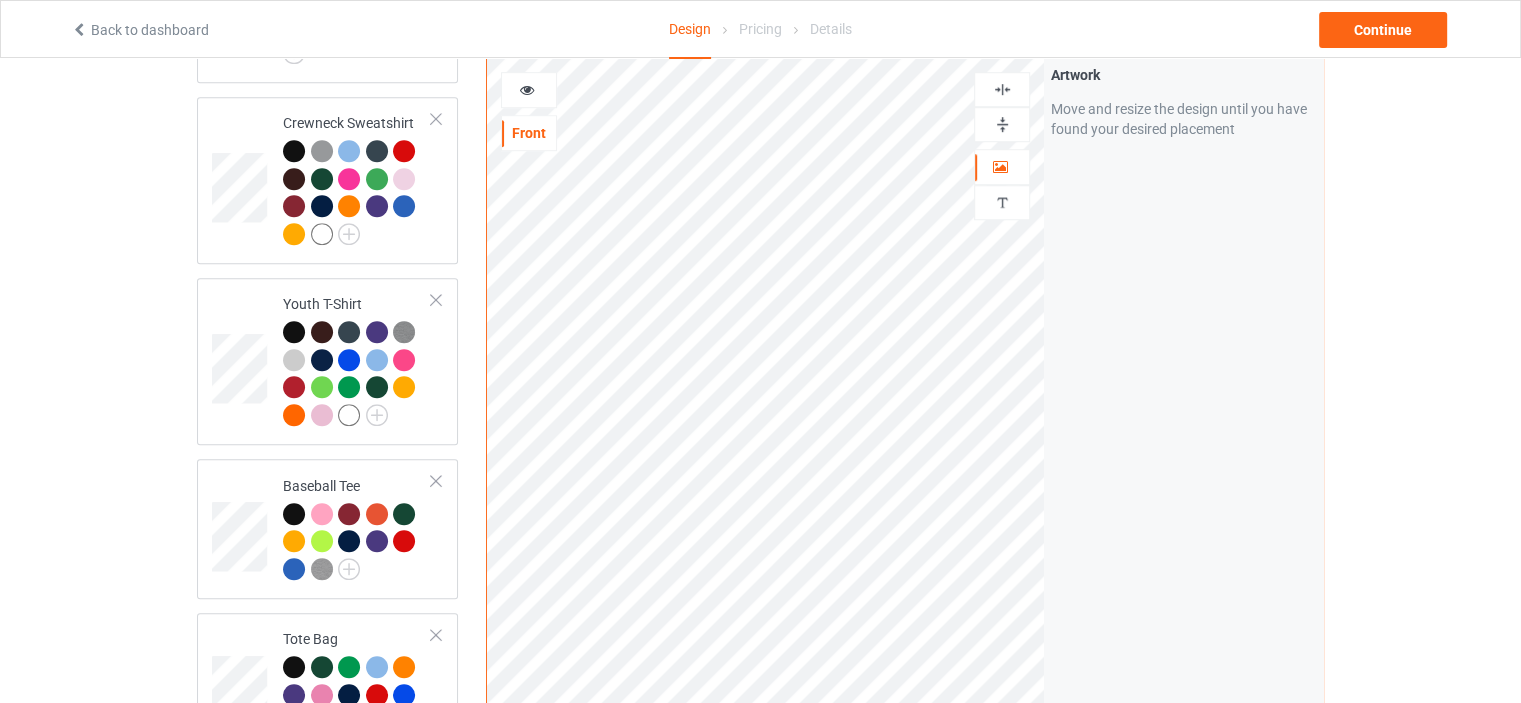scroll, scrollTop: 1258, scrollLeft: 0, axis: vertical 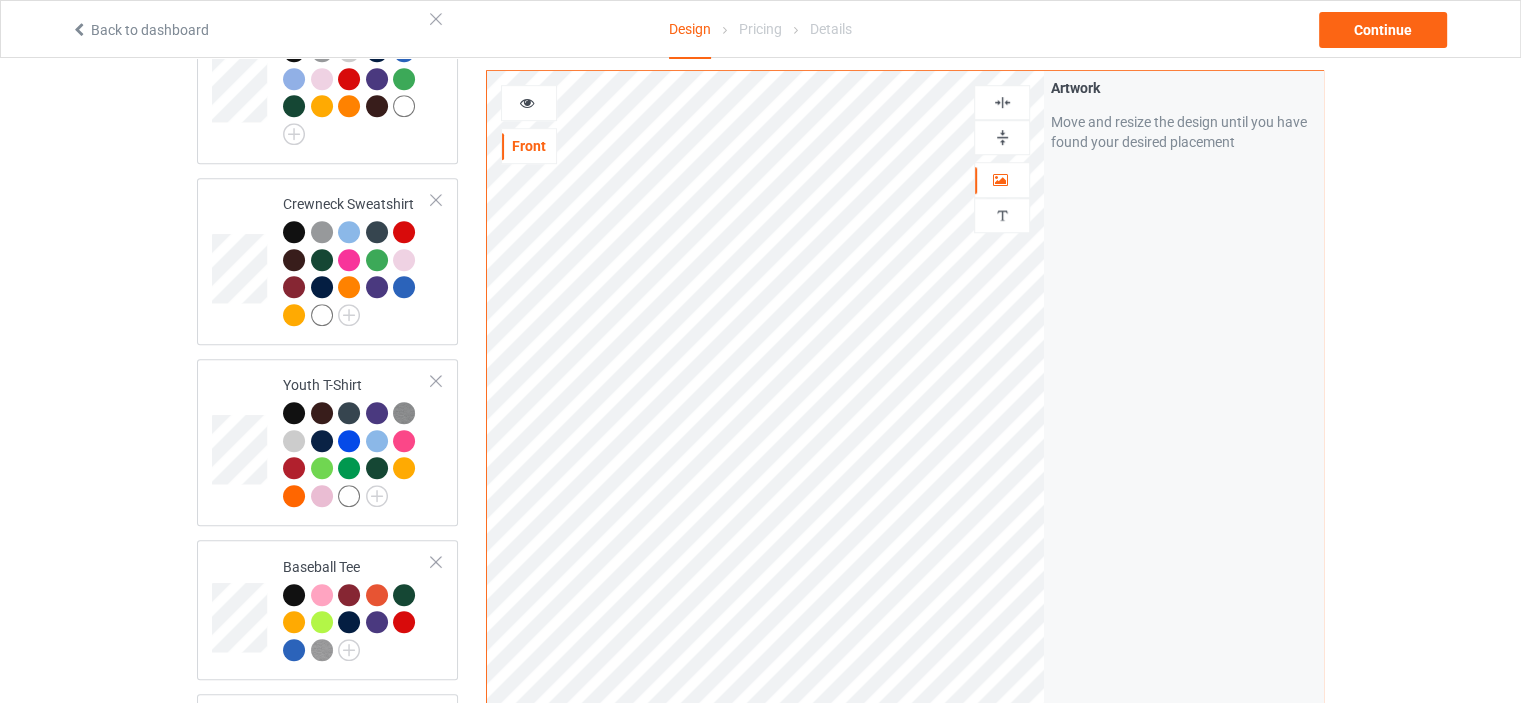 click at bounding box center [1002, 102] 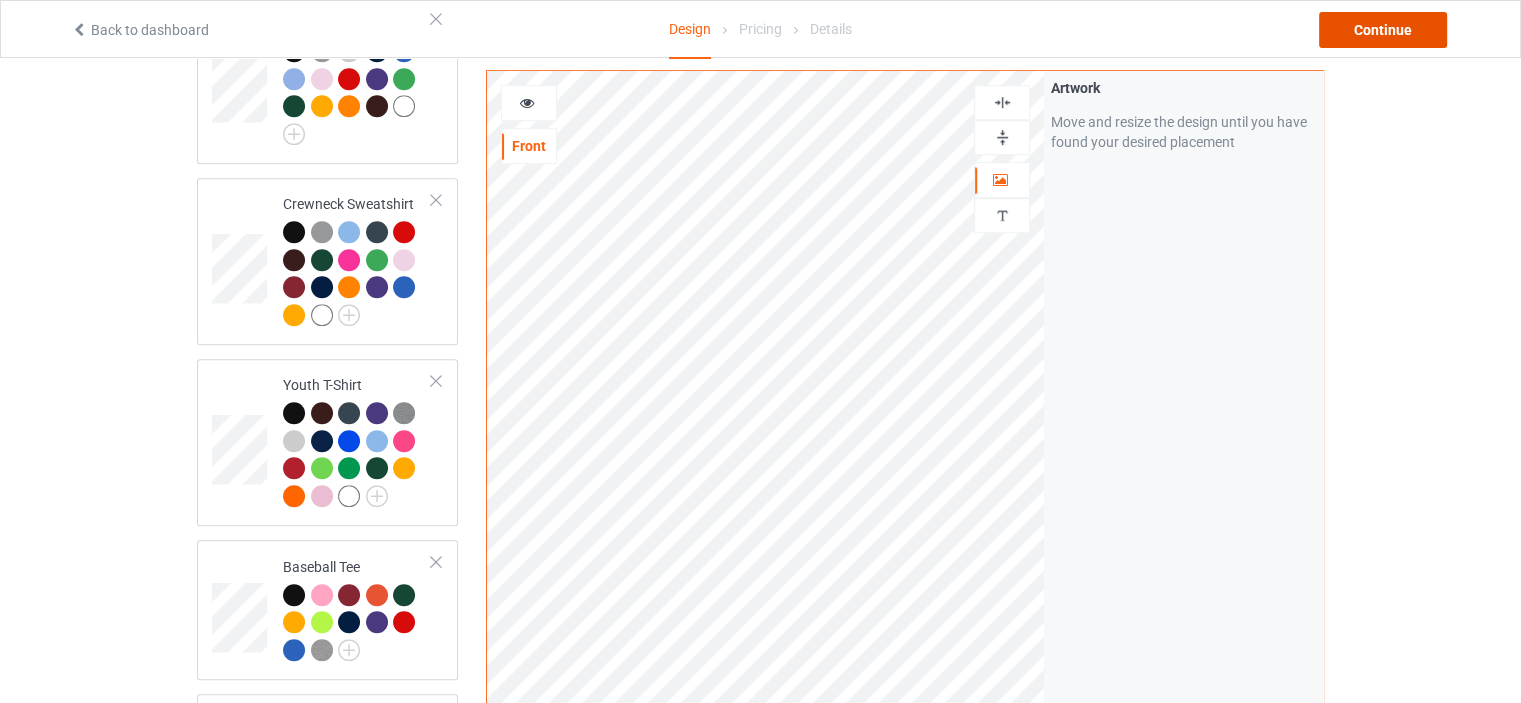 click on "Continue" at bounding box center (1383, 30) 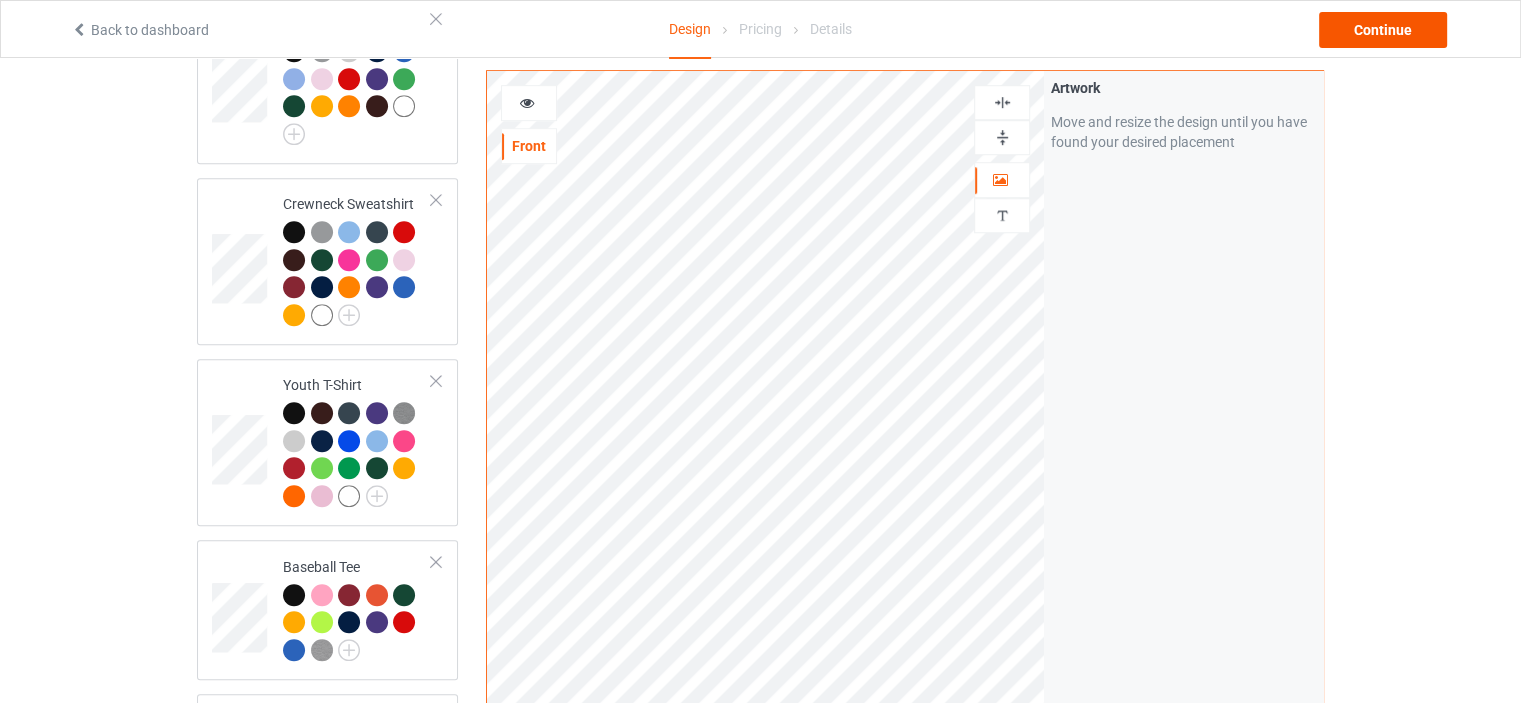 scroll, scrollTop: 0, scrollLeft: 0, axis: both 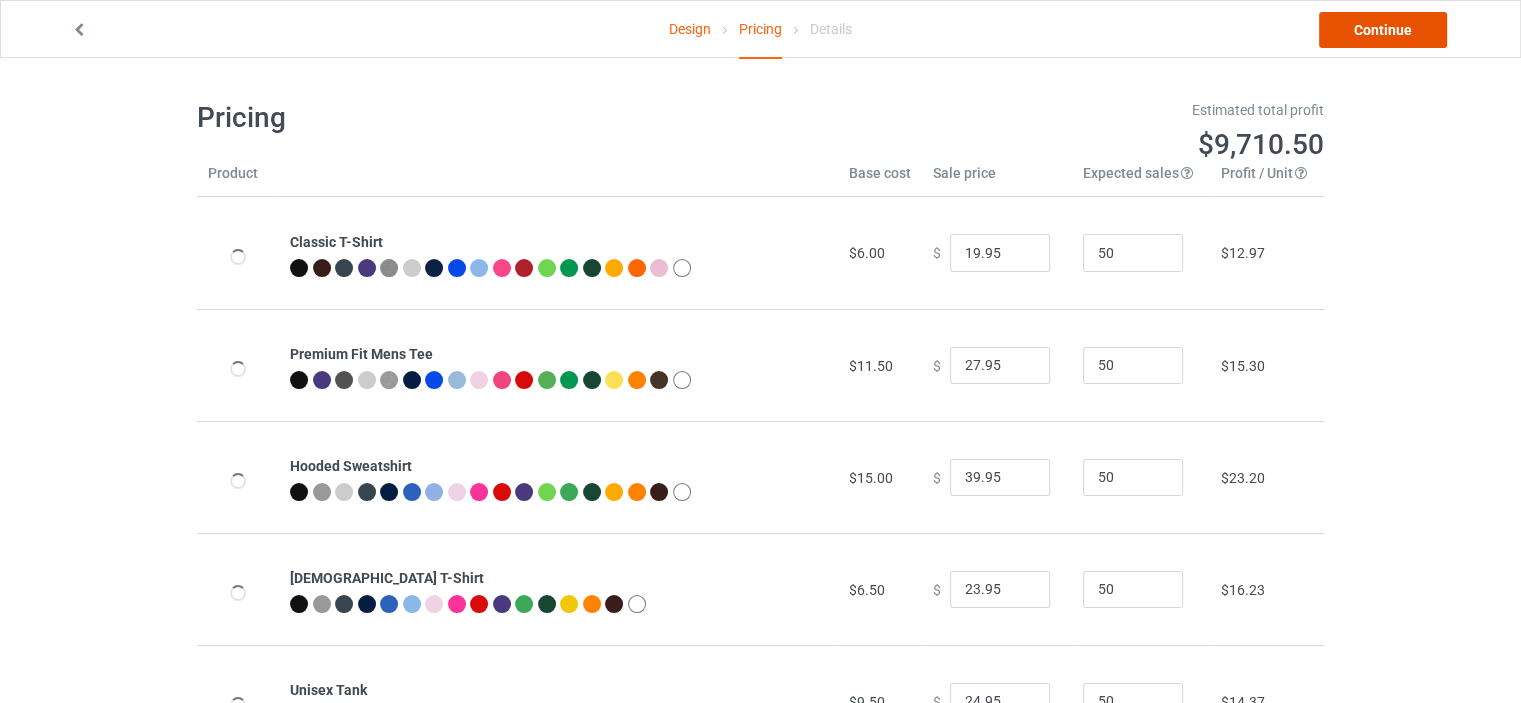 click on "Continue" at bounding box center [1383, 30] 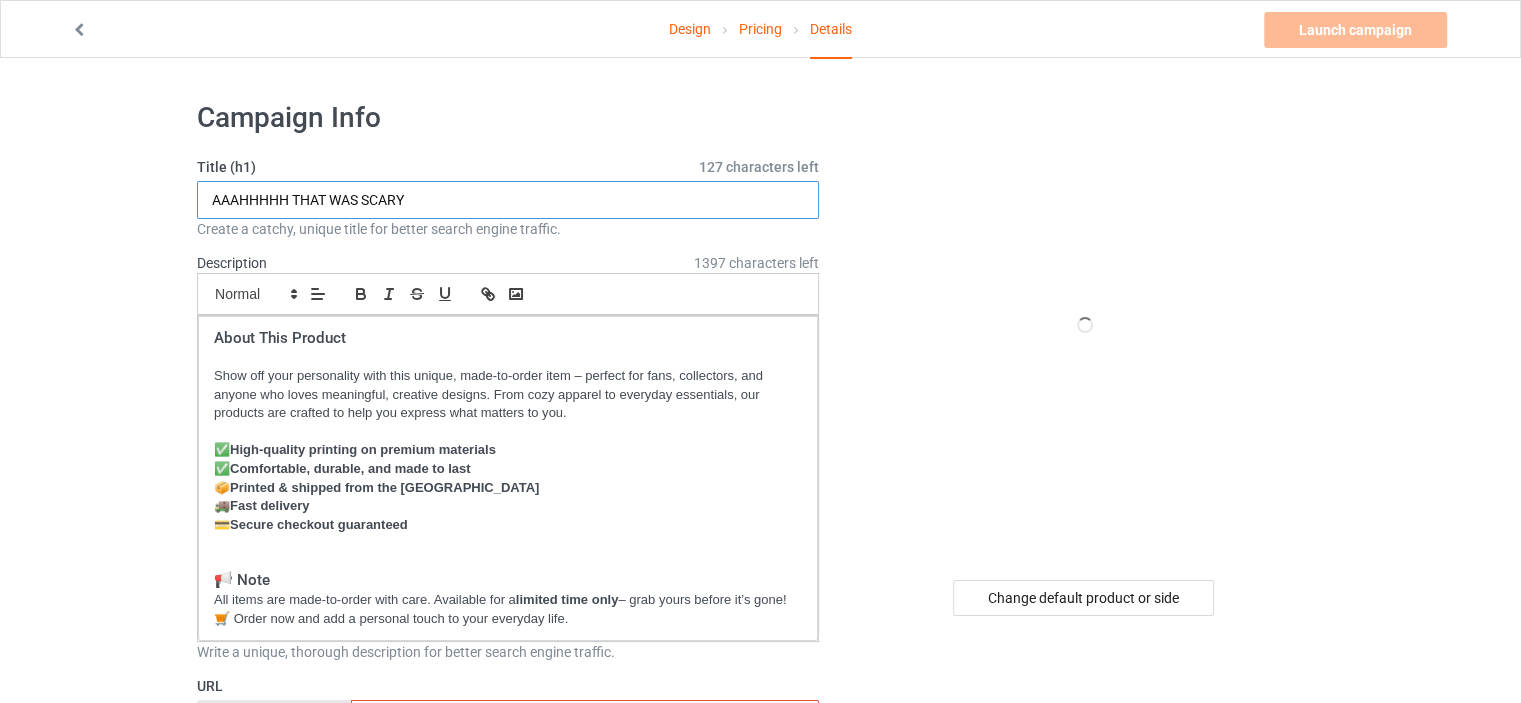 click on "AAAHHHHH THAT WAS SCARY" at bounding box center (508, 200) 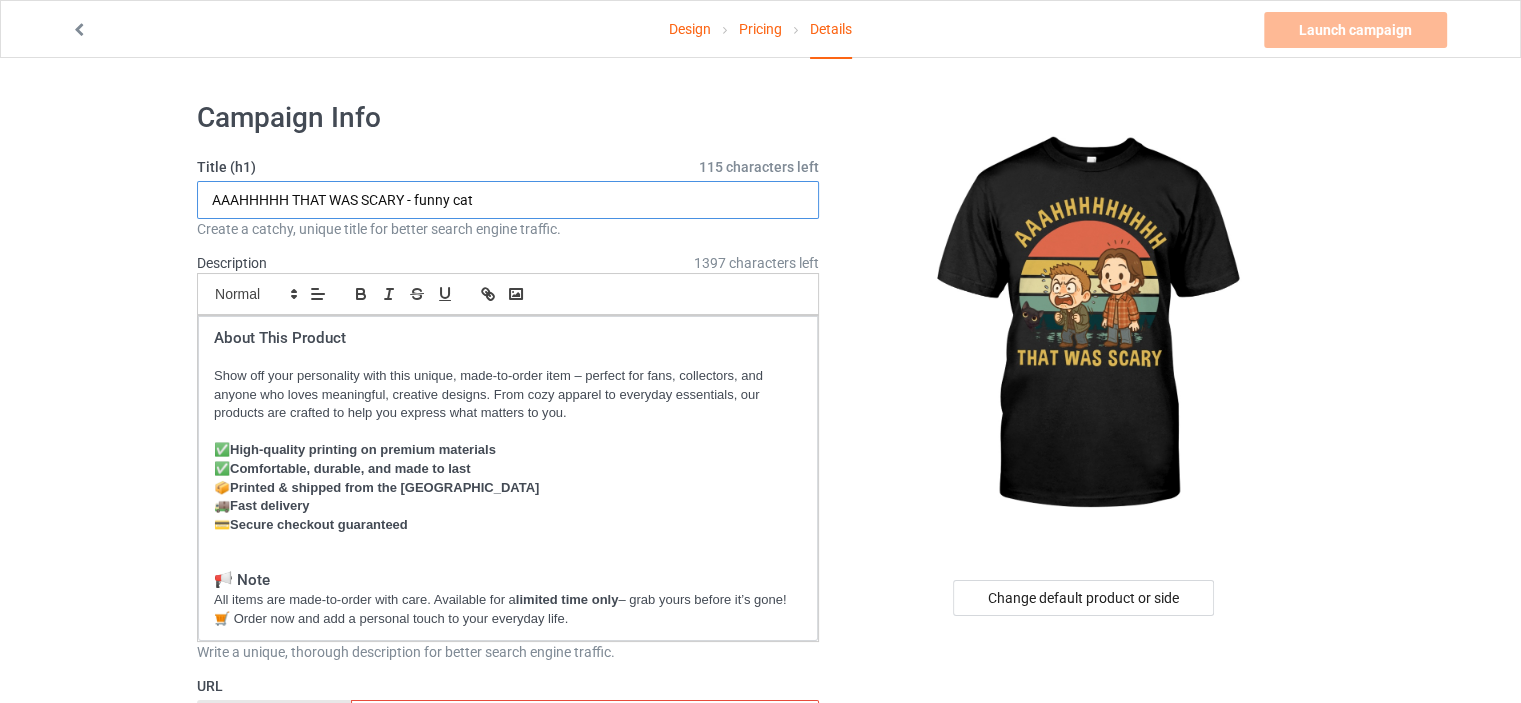 drag, startPoint x: 445, startPoint y: 201, endPoint x: 419, endPoint y: 203, distance: 26.076809 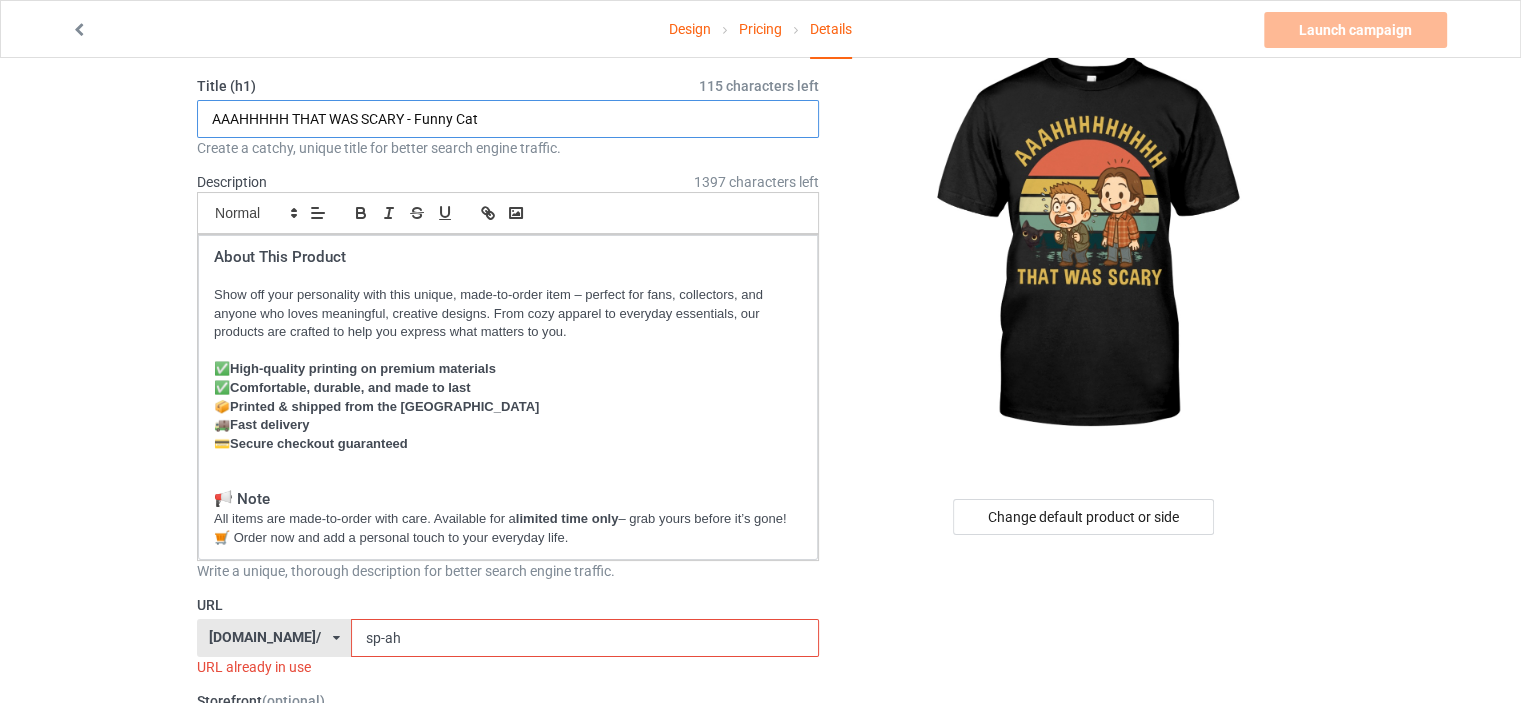 scroll, scrollTop: 200, scrollLeft: 0, axis: vertical 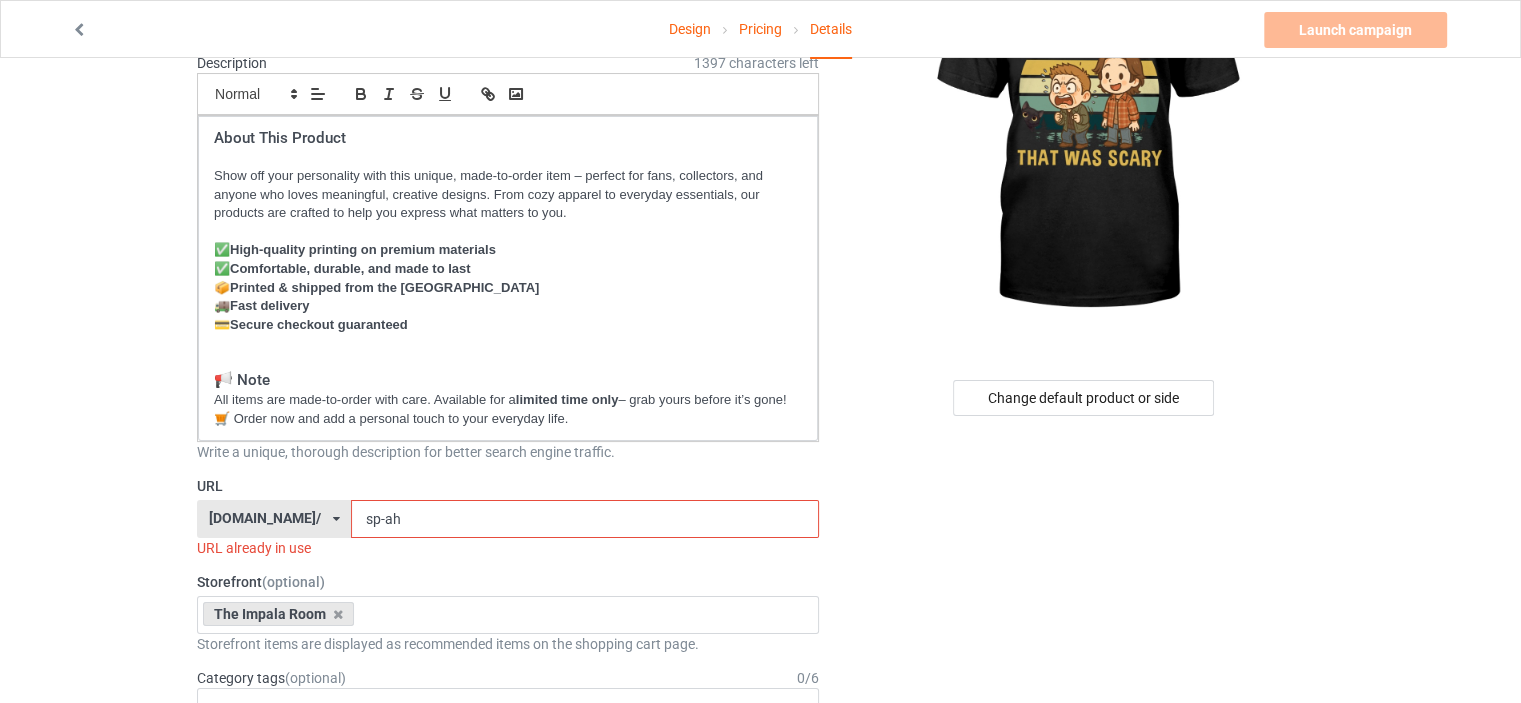 type on "AAAHHHHH THAT WAS SCARY - Funny Cat" 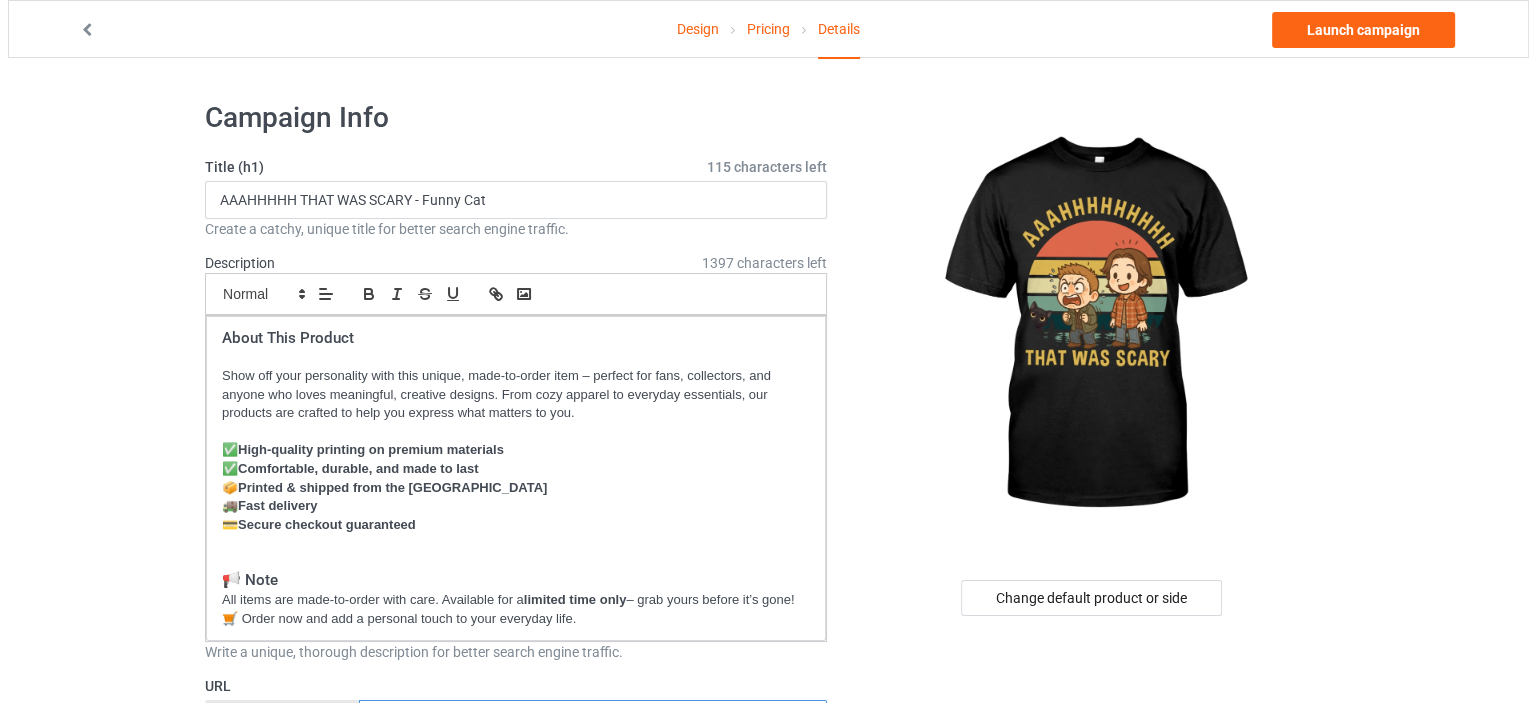 scroll, scrollTop: 100, scrollLeft: 0, axis: vertical 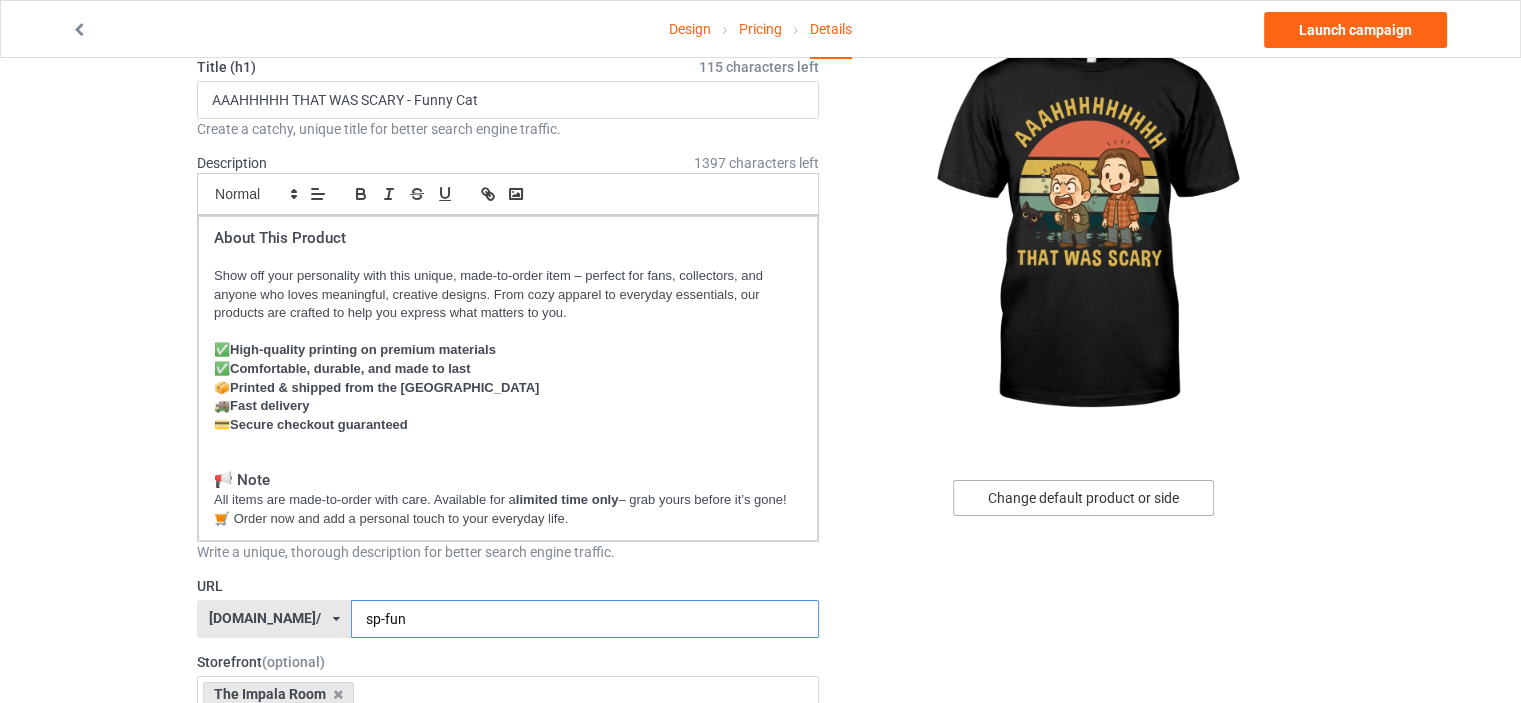 type on "sp-fun" 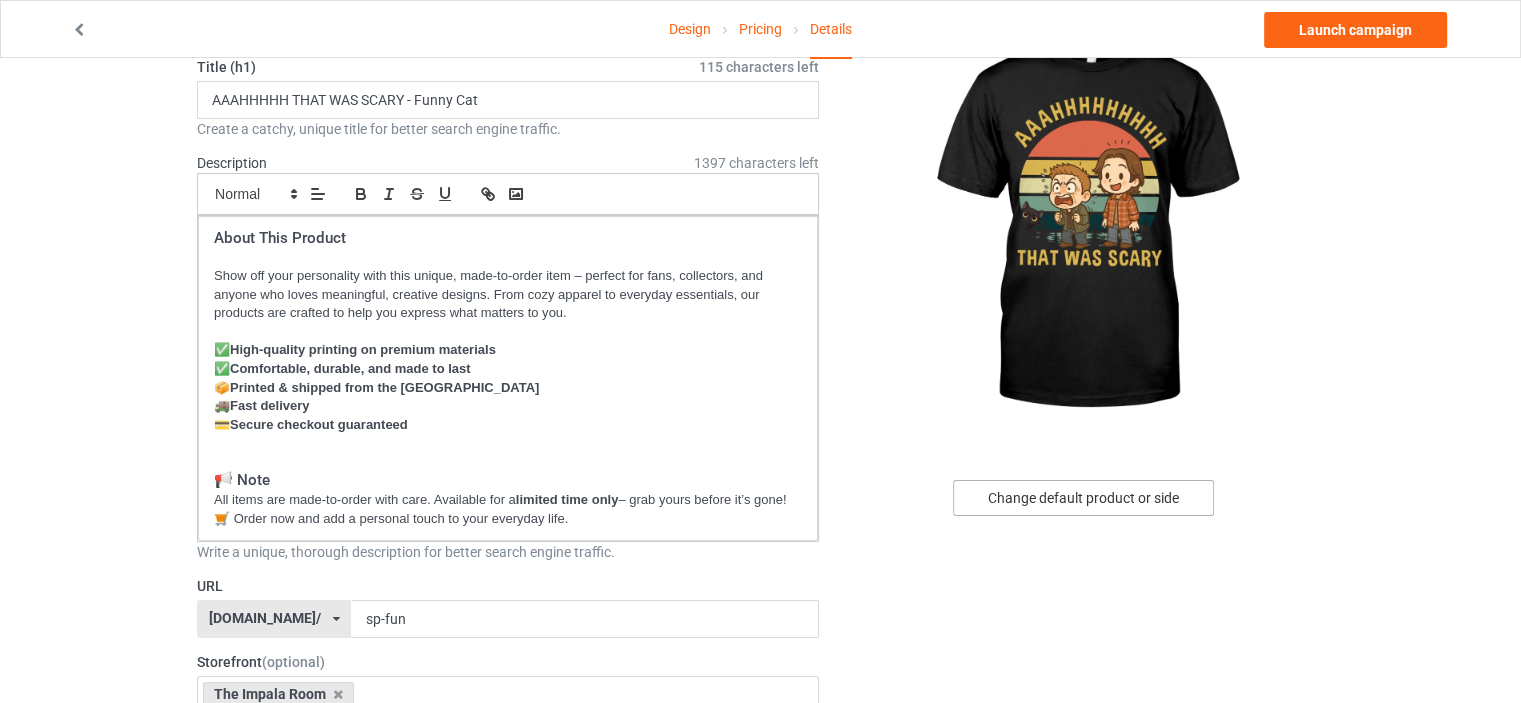 click on "Change default product or side" at bounding box center [1083, 498] 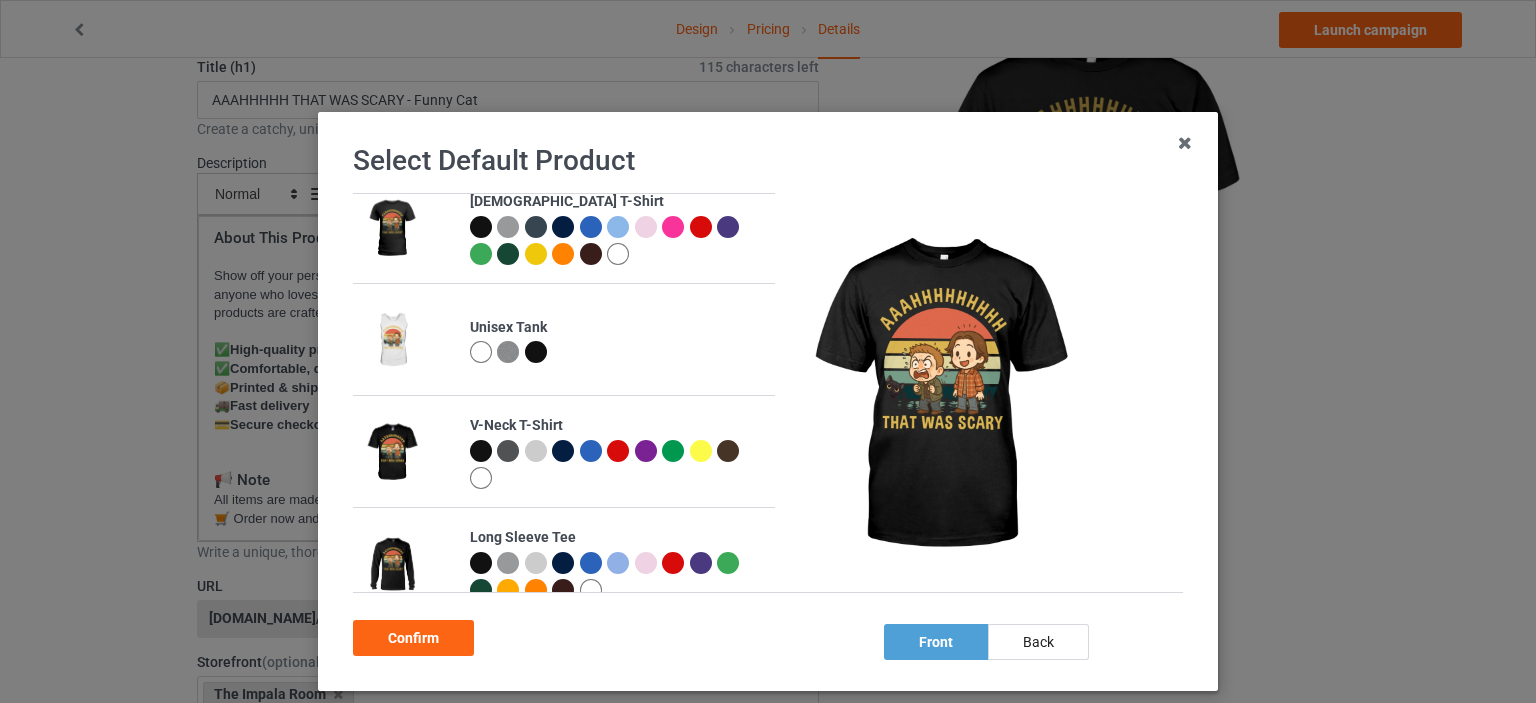 scroll, scrollTop: 164, scrollLeft: 0, axis: vertical 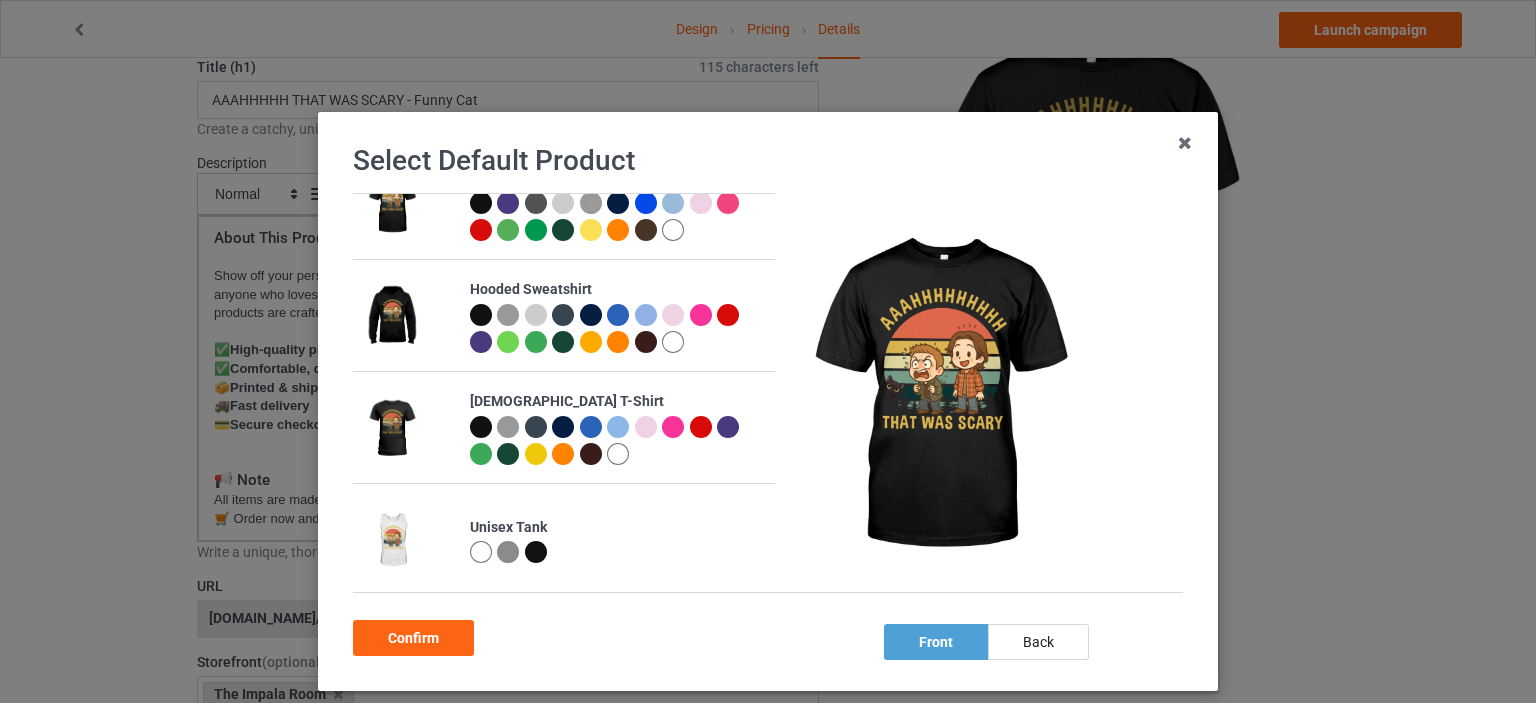 click at bounding box center [481, 315] 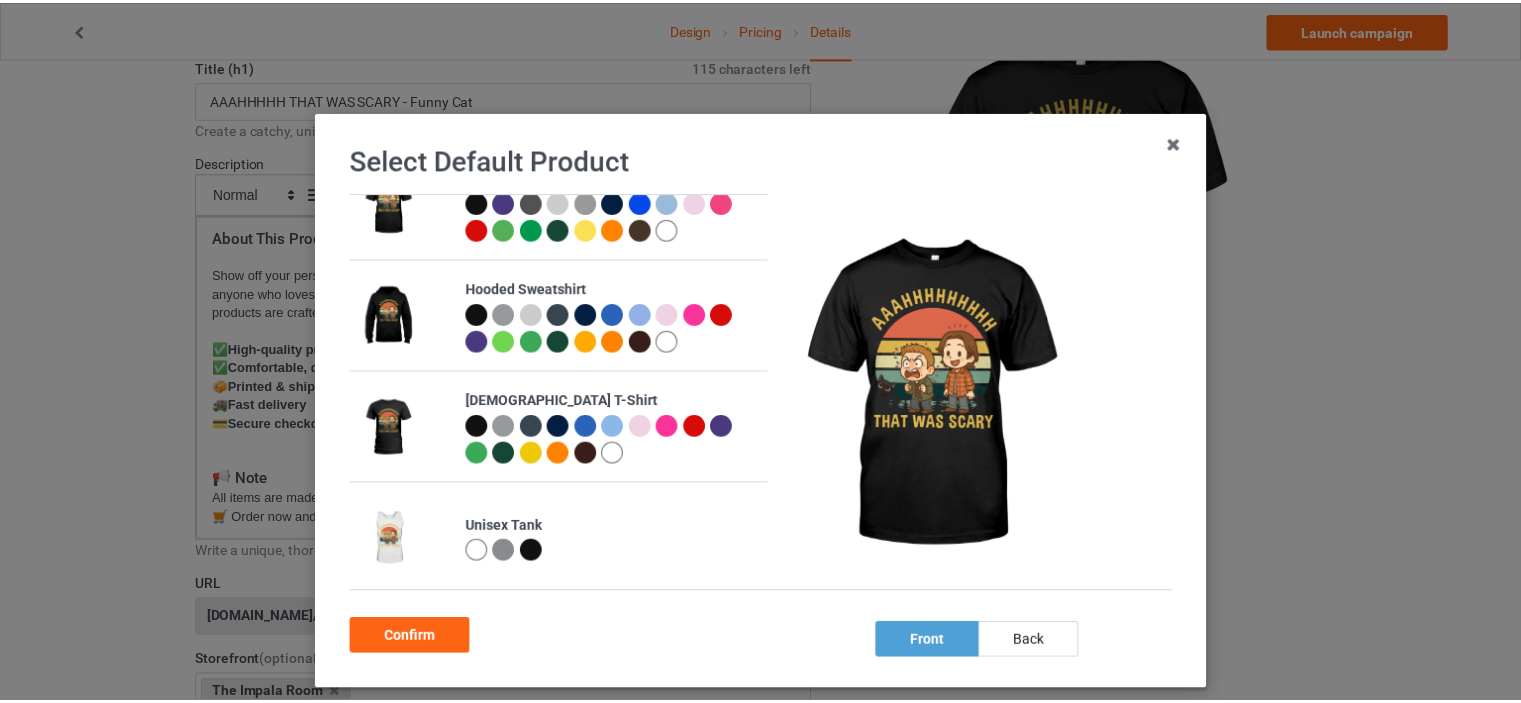 scroll, scrollTop: 158, scrollLeft: 0, axis: vertical 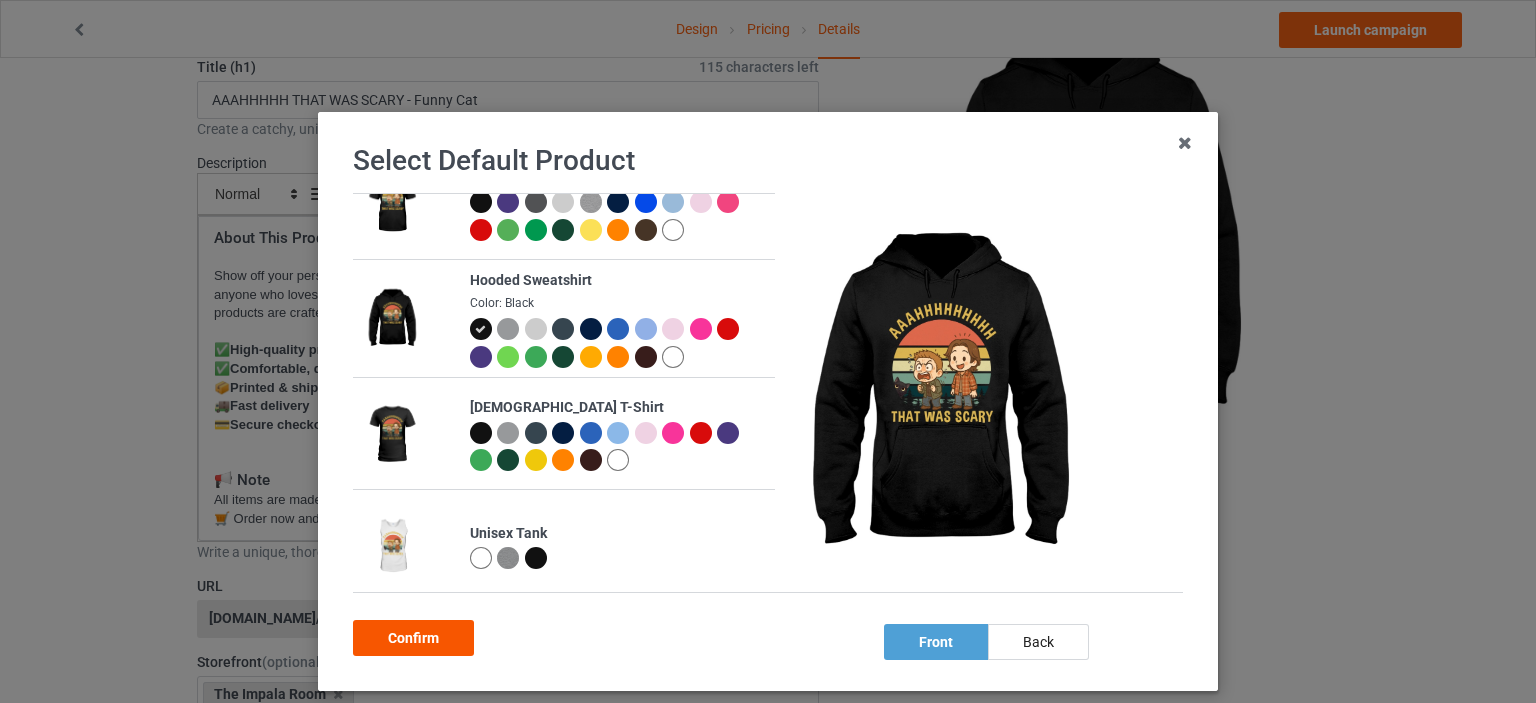 click on "Confirm" at bounding box center (413, 638) 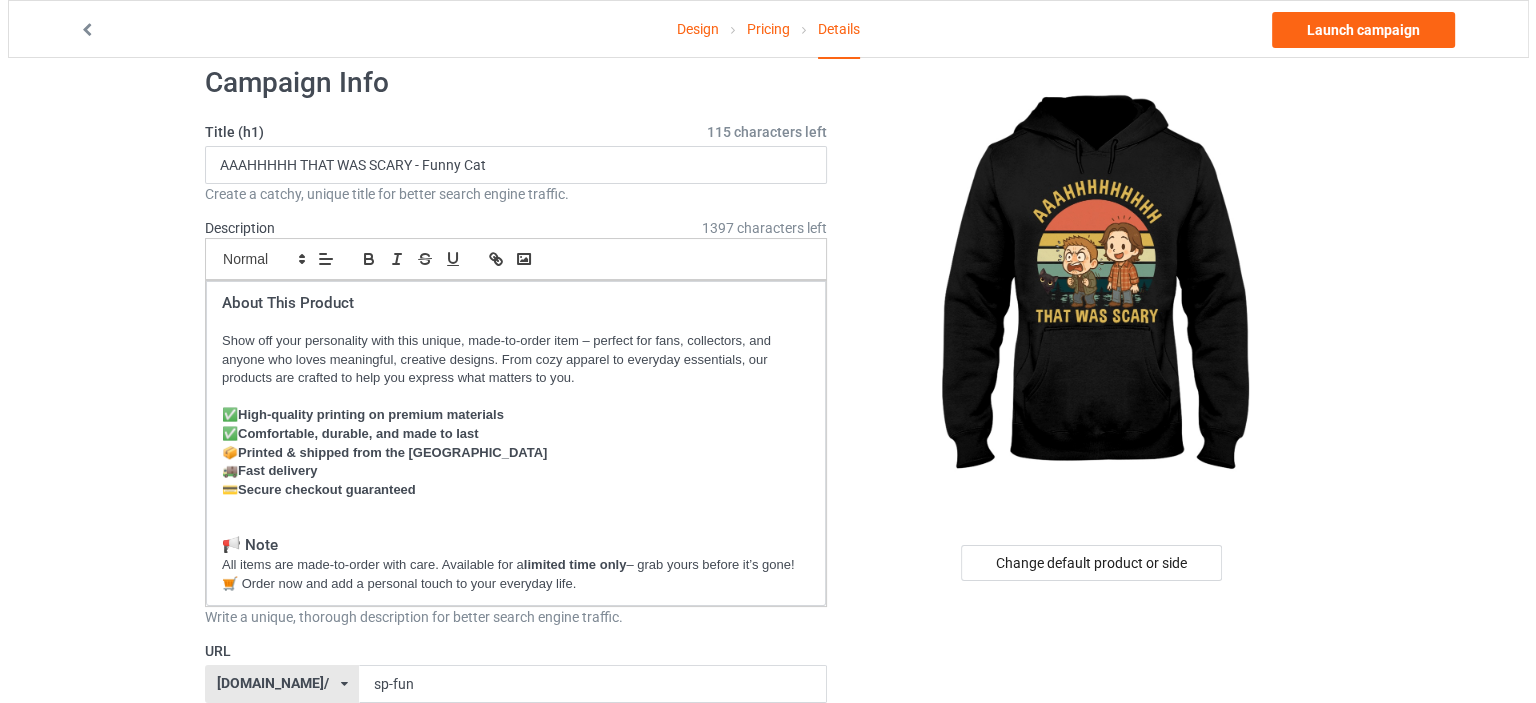 scroll, scrollTop: 0, scrollLeft: 0, axis: both 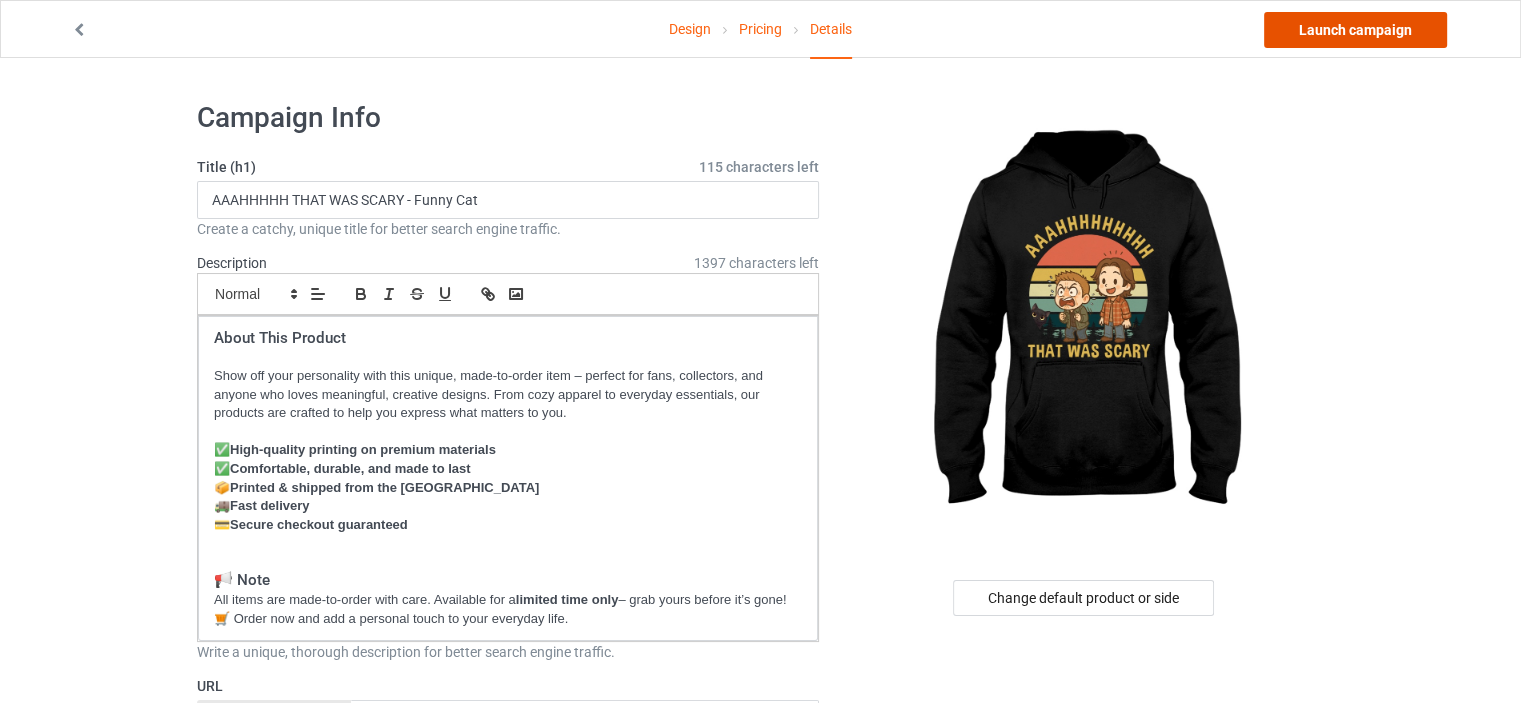 click on "Launch campaign" at bounding box center [1355, 30] 